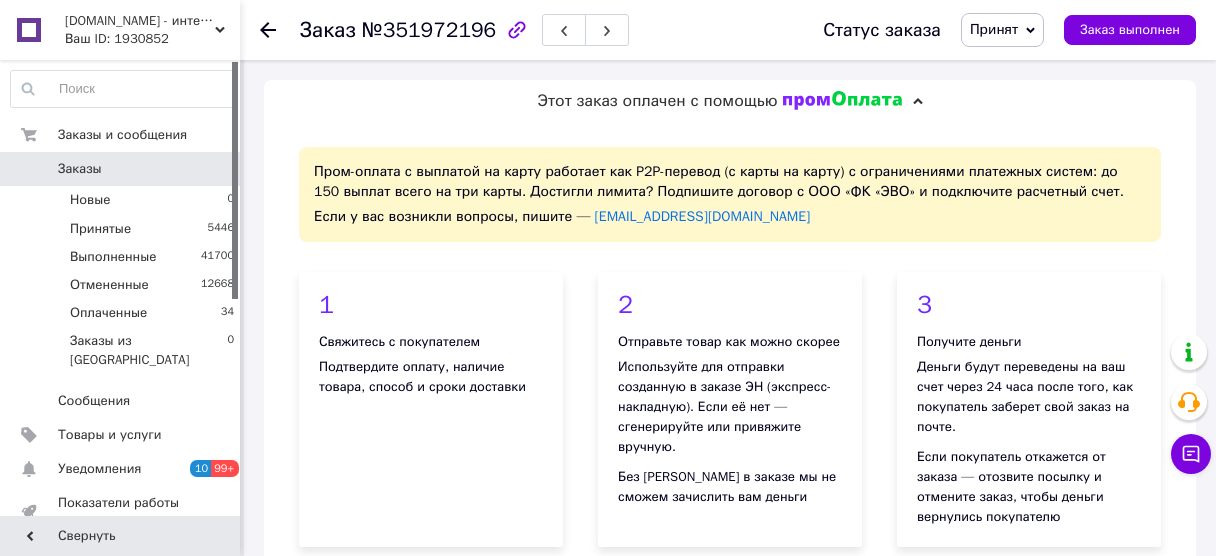 scroll, scrollTop: 960, scrollLeft: 0, axis: vertical 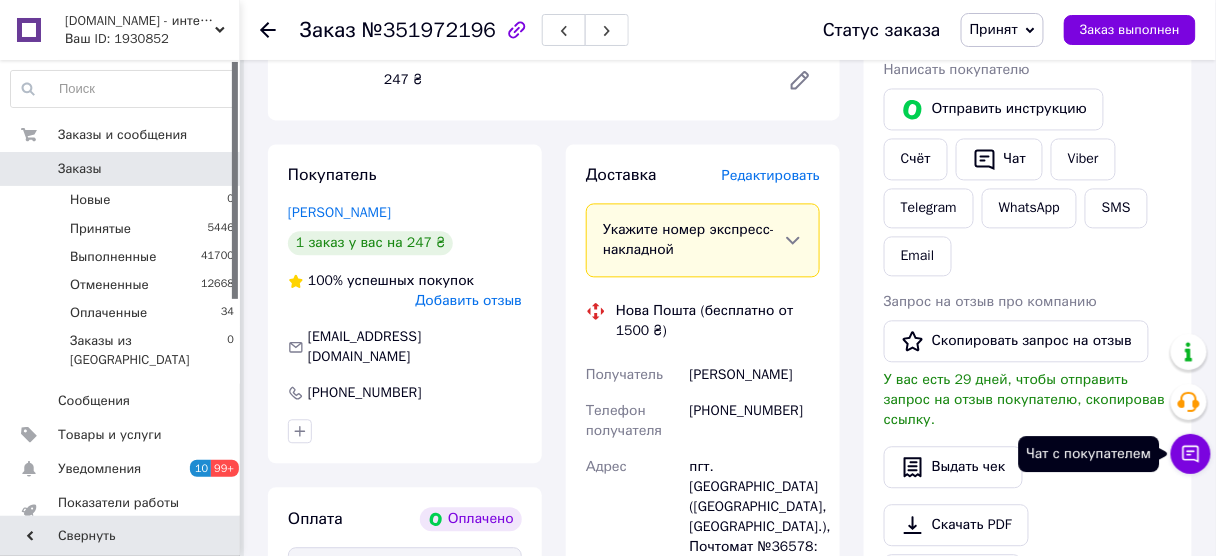 click 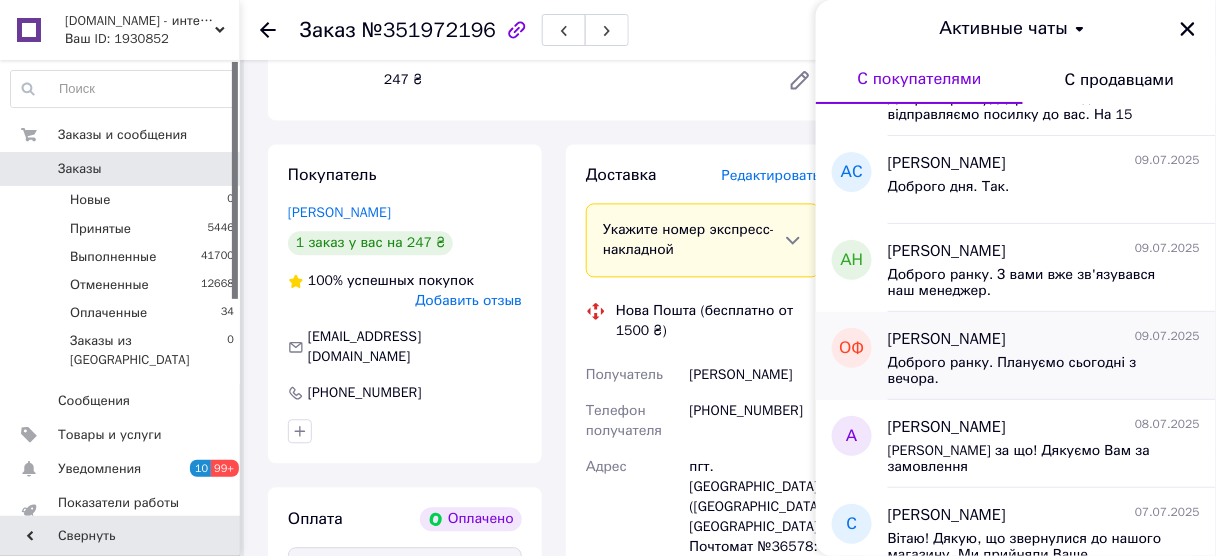 scroll, scrollTop: 480, scrollLeft: 0, axis: vertical 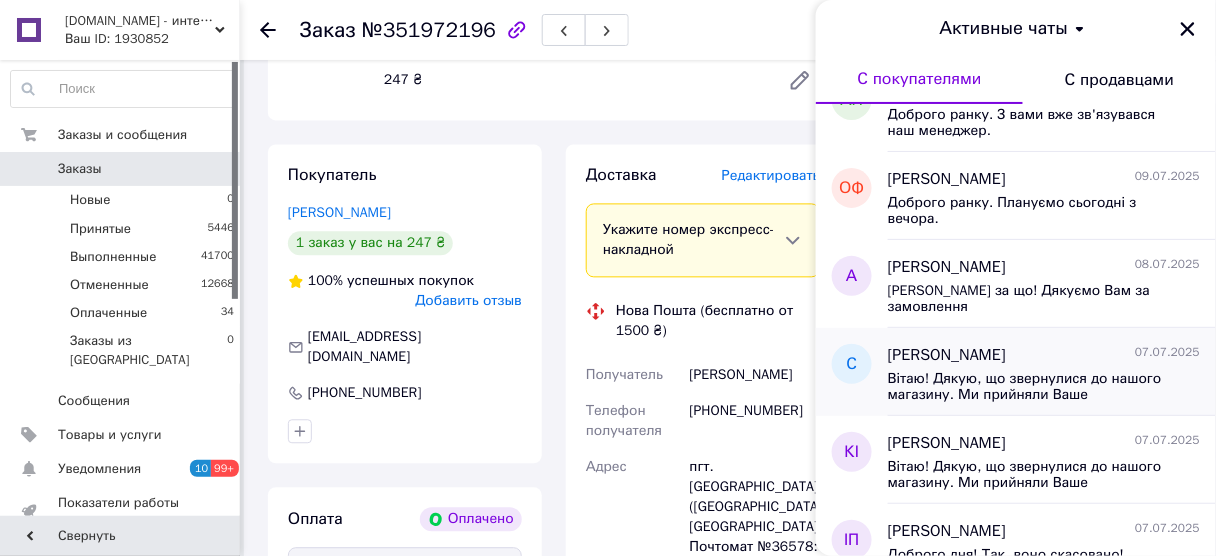 click on "Вітаю! Дякую, що звернулися до нашого магазину. Ми прийняли Ваше замовлення, чекайте, будь ласка, наші менеджери зв'яжуться з Вами, для підтвердження відправки в робочі години:)" at bounding box center (1030, 387) 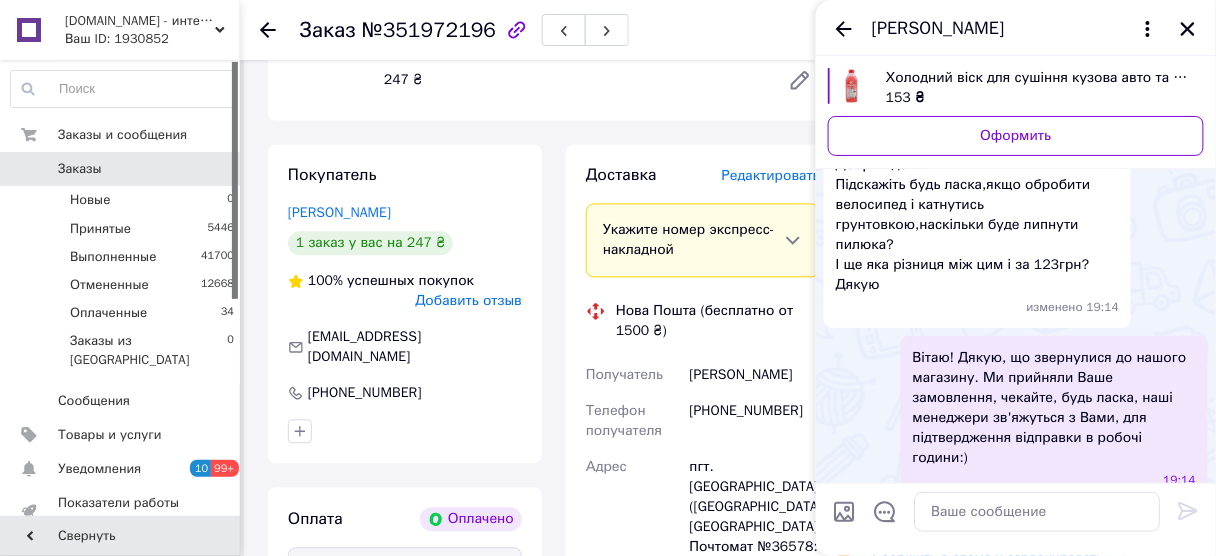 scroll, scrollTop: 0, scrollLeft: 0, axis: both 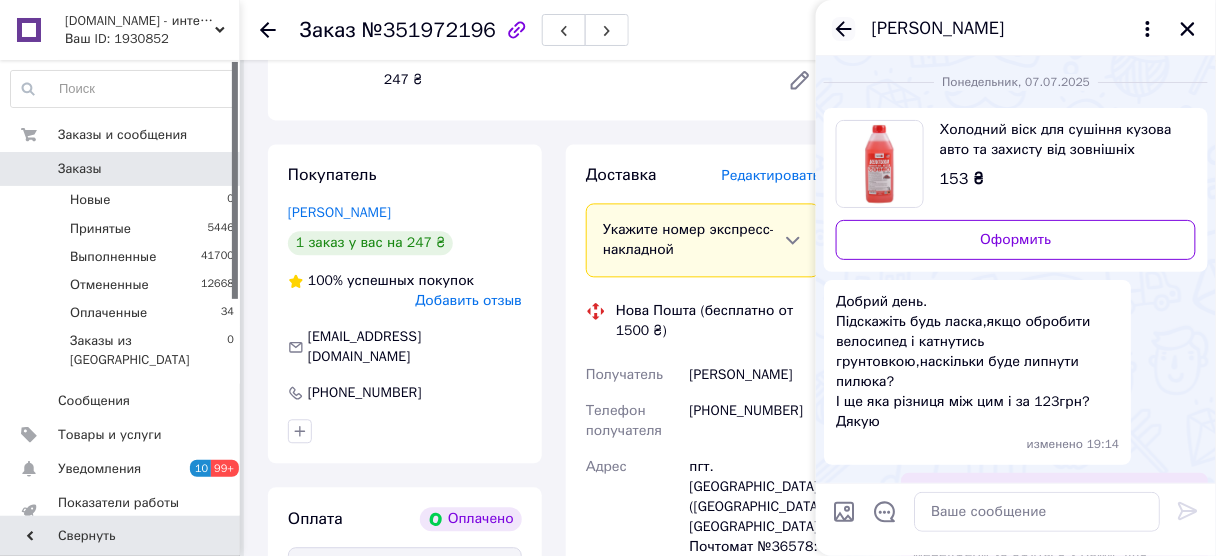 click 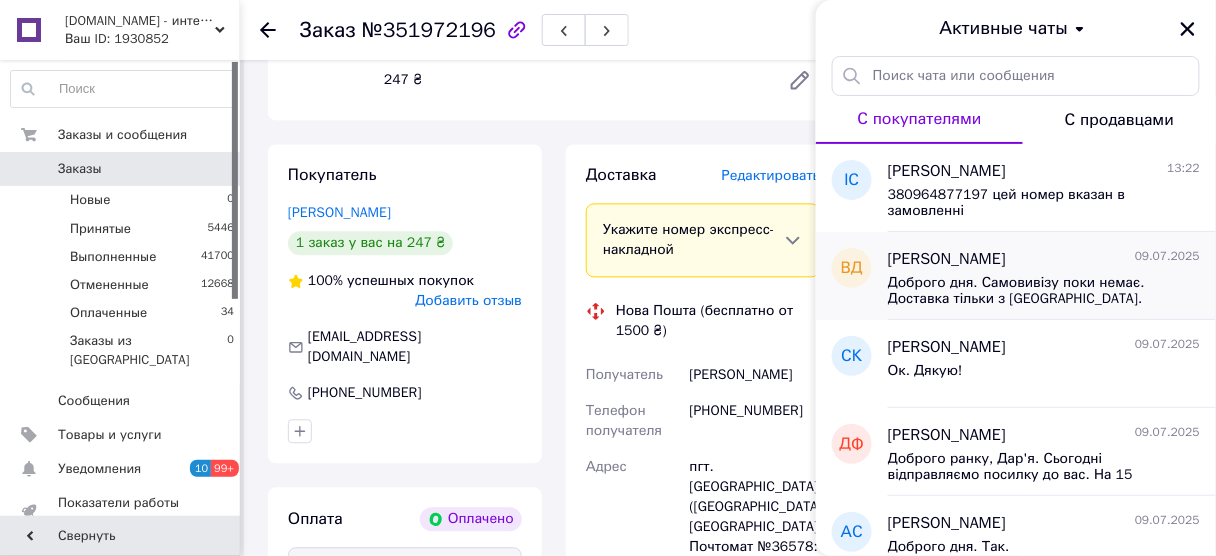 click on "[PERSON_NAME] [DATE]" at bounding box center (1044, 259) 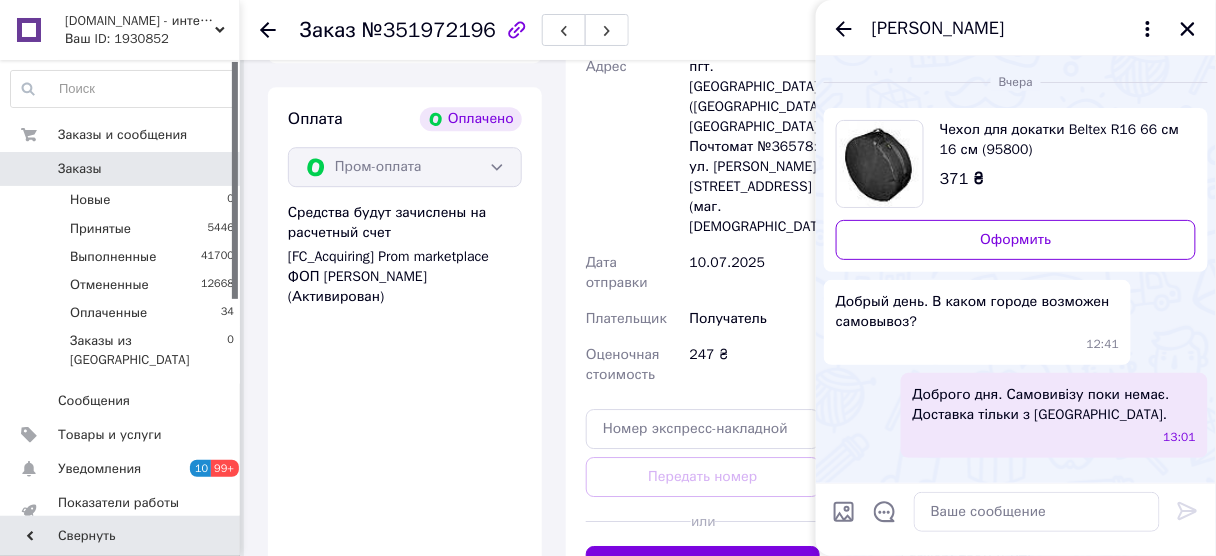 scroll, scrollTop: 1600, scrollLeft: 0, axis: vertical 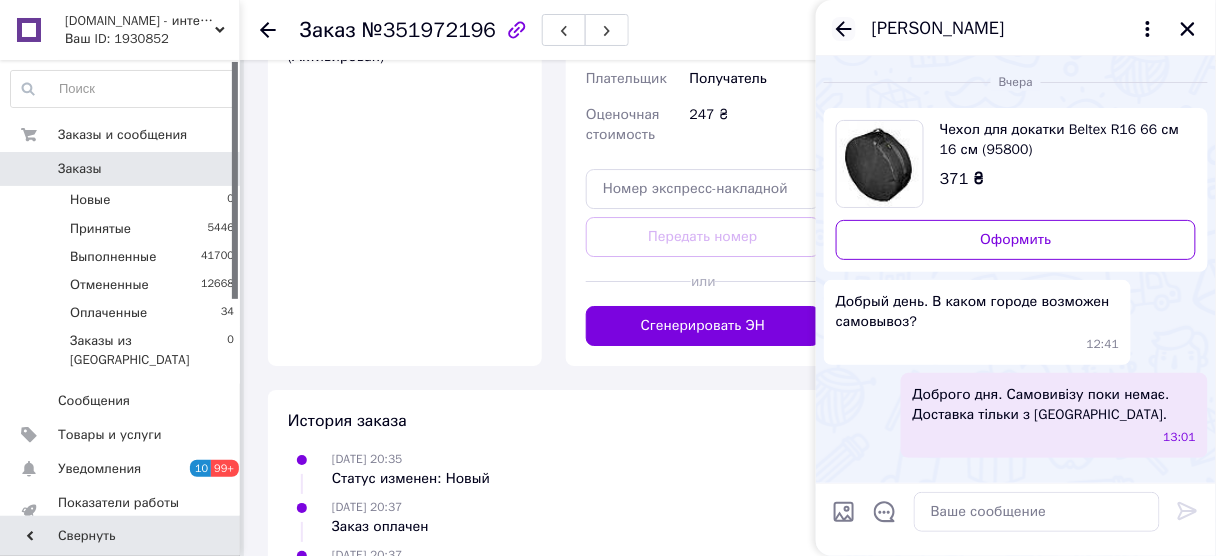 click 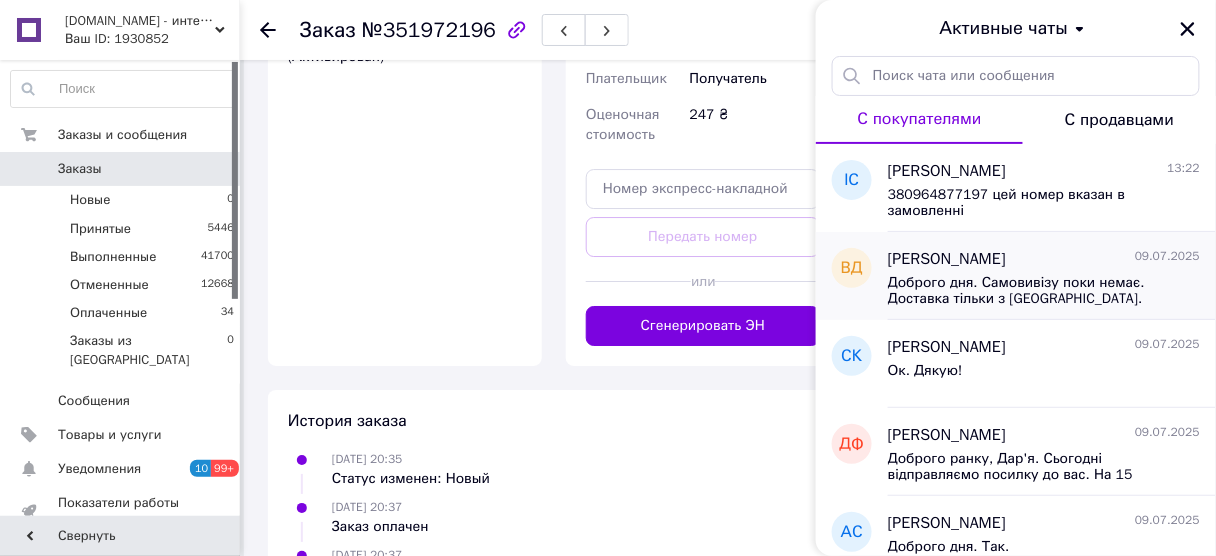 click on "Доброго дня. Самовивізу поки немає. Доставка тільки з [GEOGRAPHIC_DATA]." at bounding box center (1030, 291) 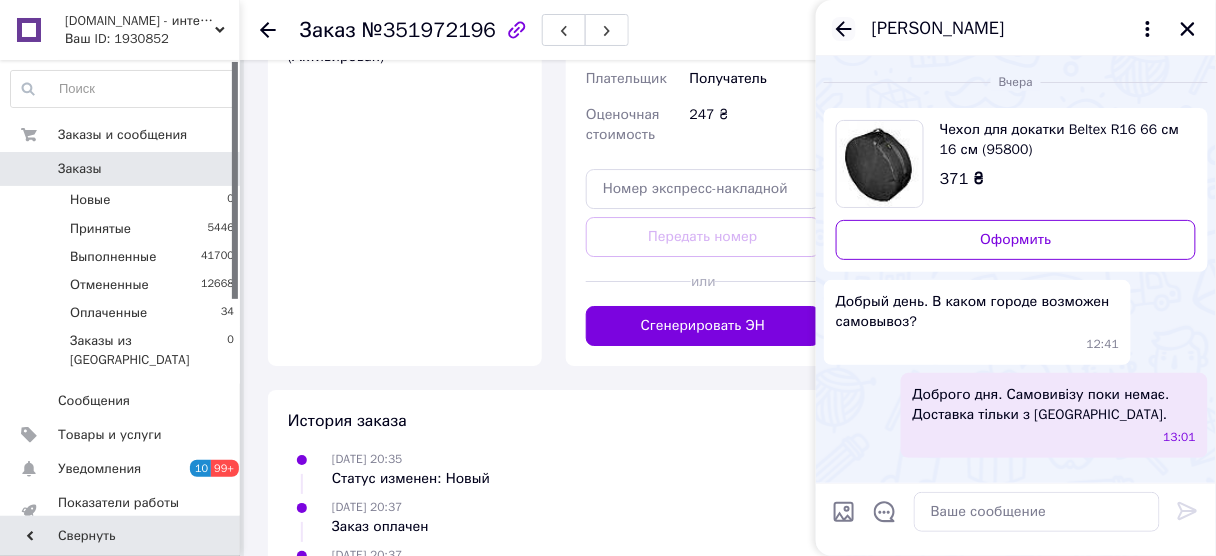 click 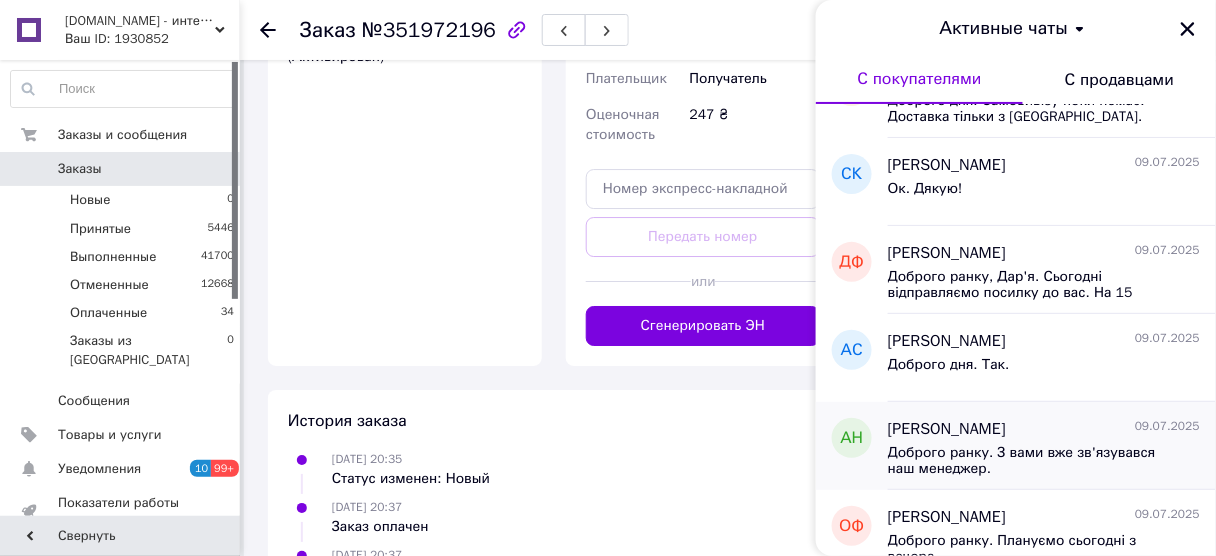 scroll, scrollTop: 240, scrollLeft: 0, axis: vertical 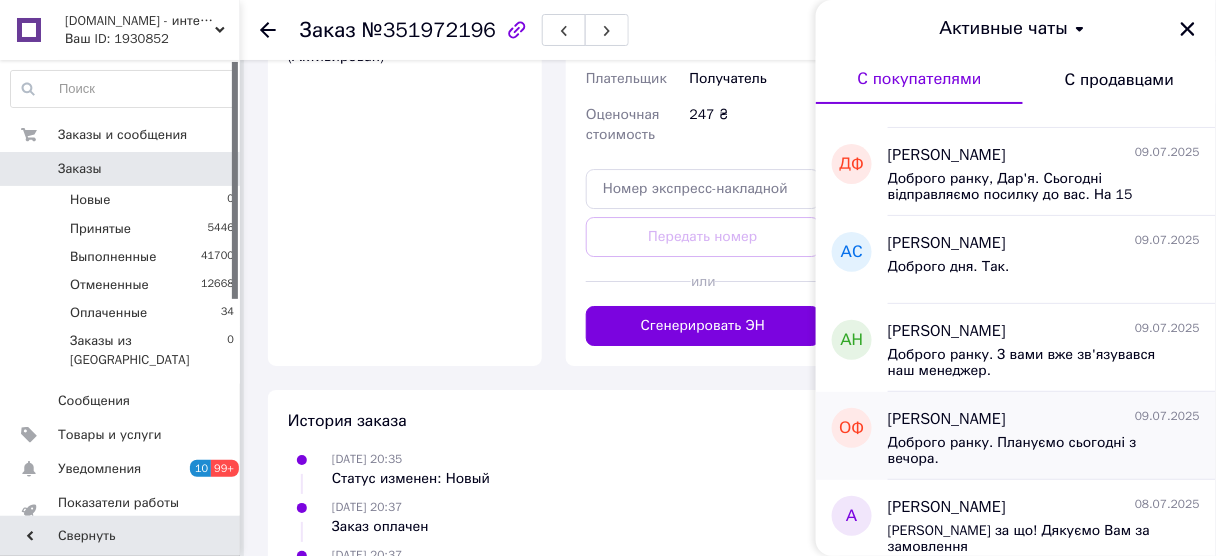 click on "Доброго ранку. Плануємо сьогодні з вечора." at bounding box center [1030, 451] 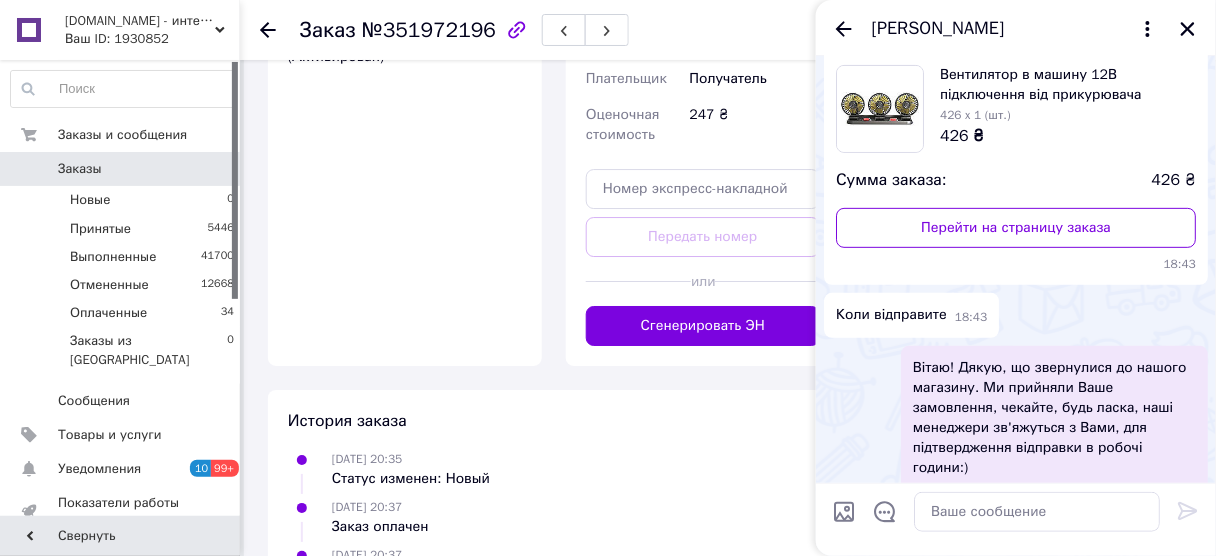 scroll, scrollTop: 38, scrollLeft: 0, axis: vertical 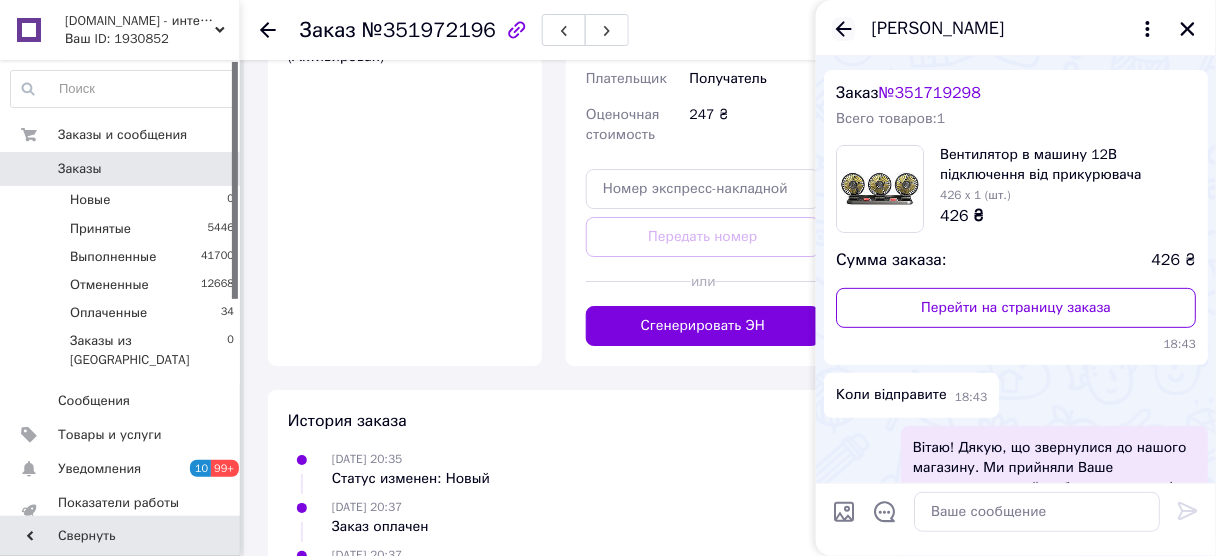 click 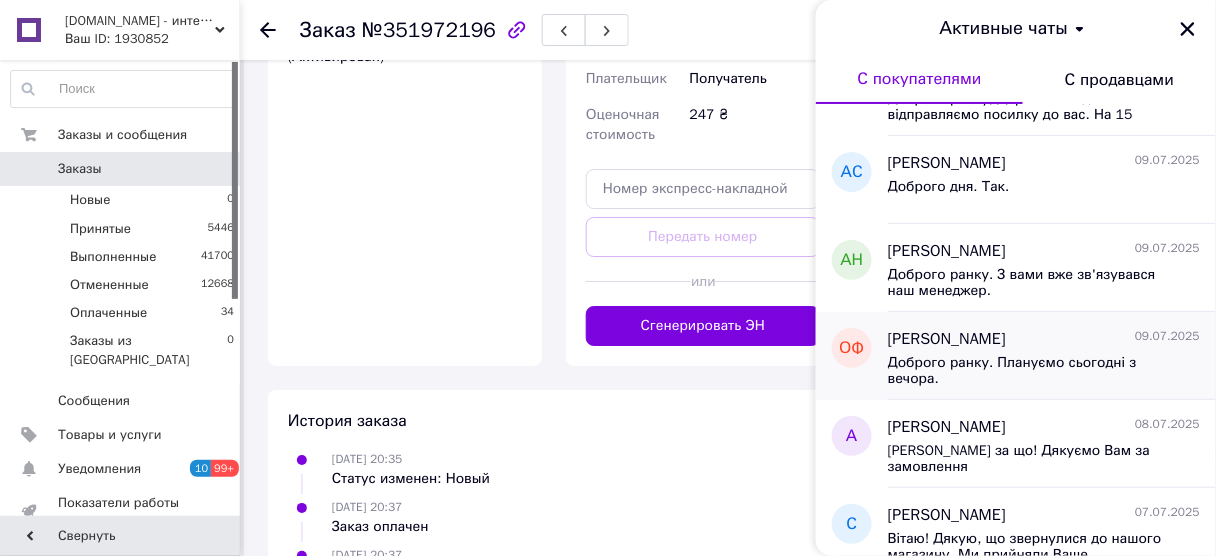 scroll, scrollTop: 480, scrollLeft: 0, axis: vertical 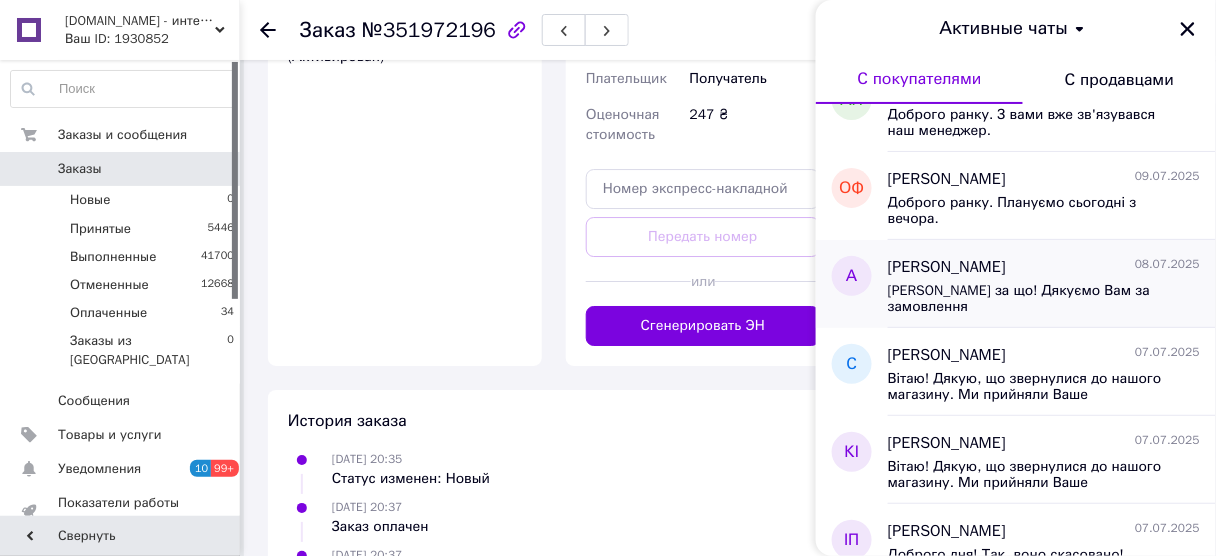 click on "[PERSON_NAME] за що! Дякуємо Вам за замовлення" at bounding box center (1030, 299) 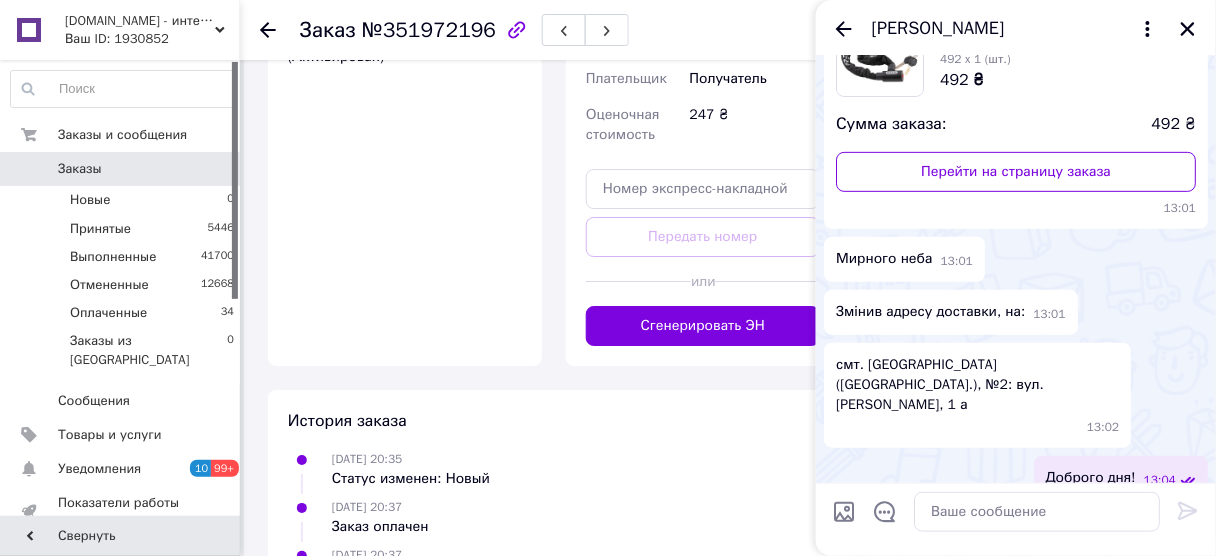 scroll, scrollTop: 172, scrollLeft: 0, axis: vertical 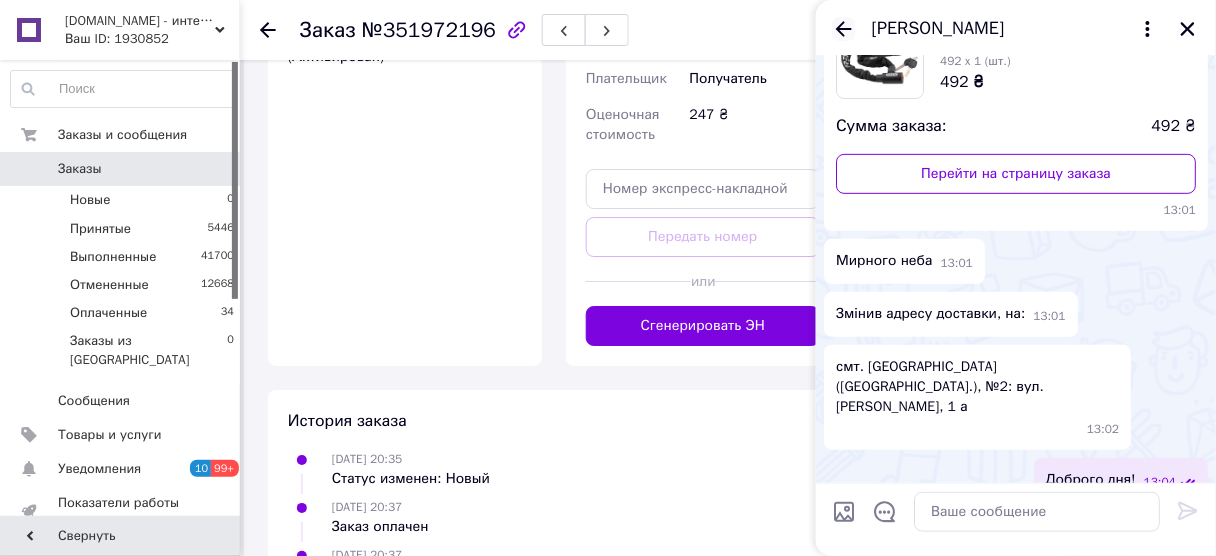 click 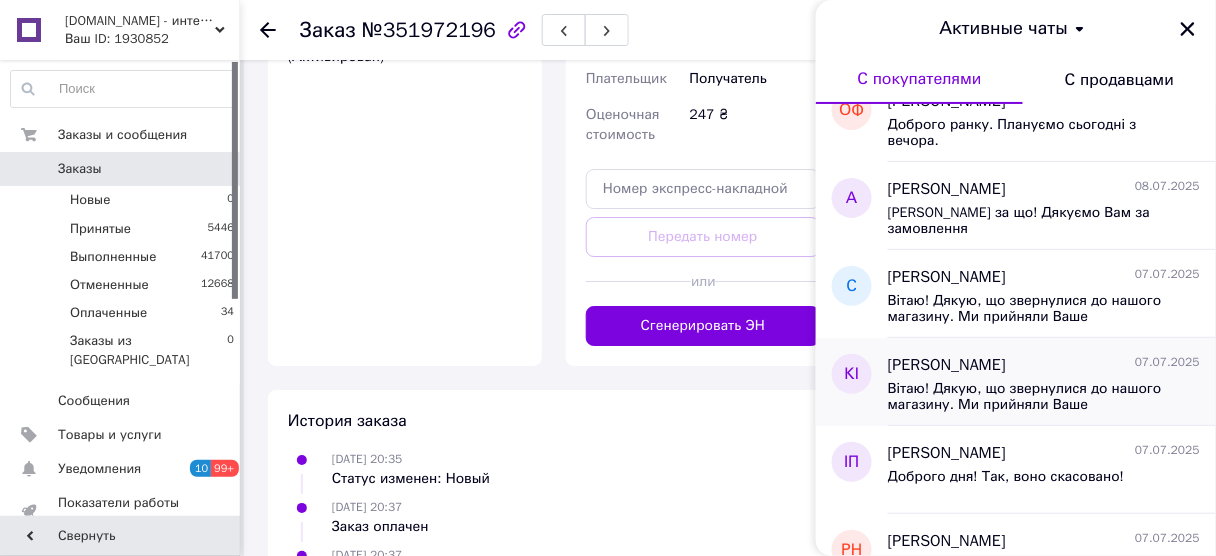 scroll, scrollTop: 560, scrollLeft: 0, axis: vertical 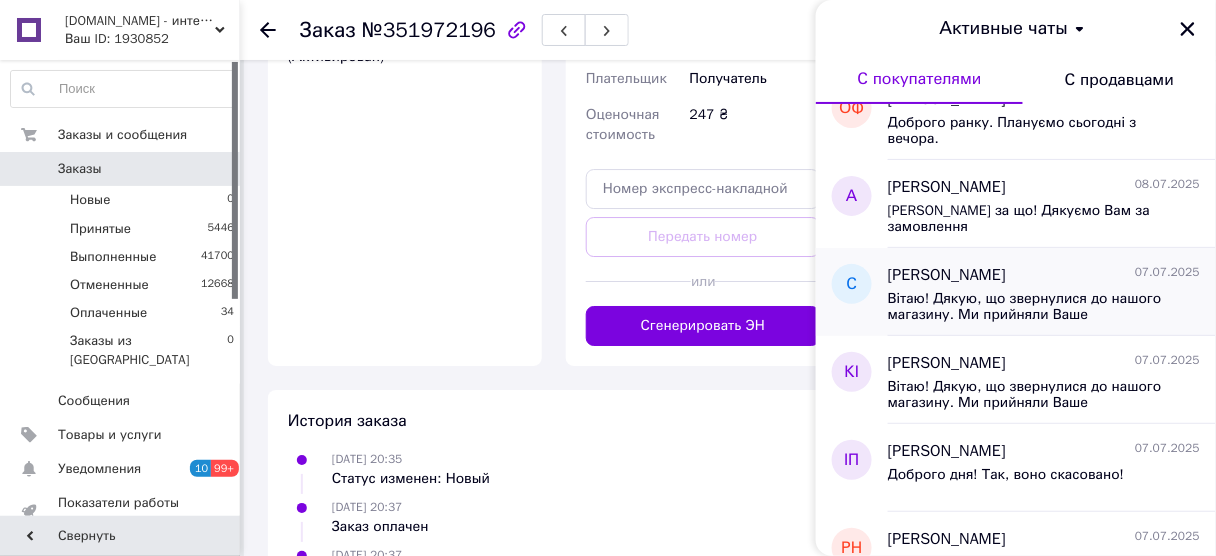 click on "Вітаю! Дякую, що звернулися до нашого магазину. Ми прийняли Ваше замовлення, чекайте, будь ласка, наші менеджери зв'яжуться з Вами, для підтвердження відправки в робочі години:)" at bounding box center (1044, 305) 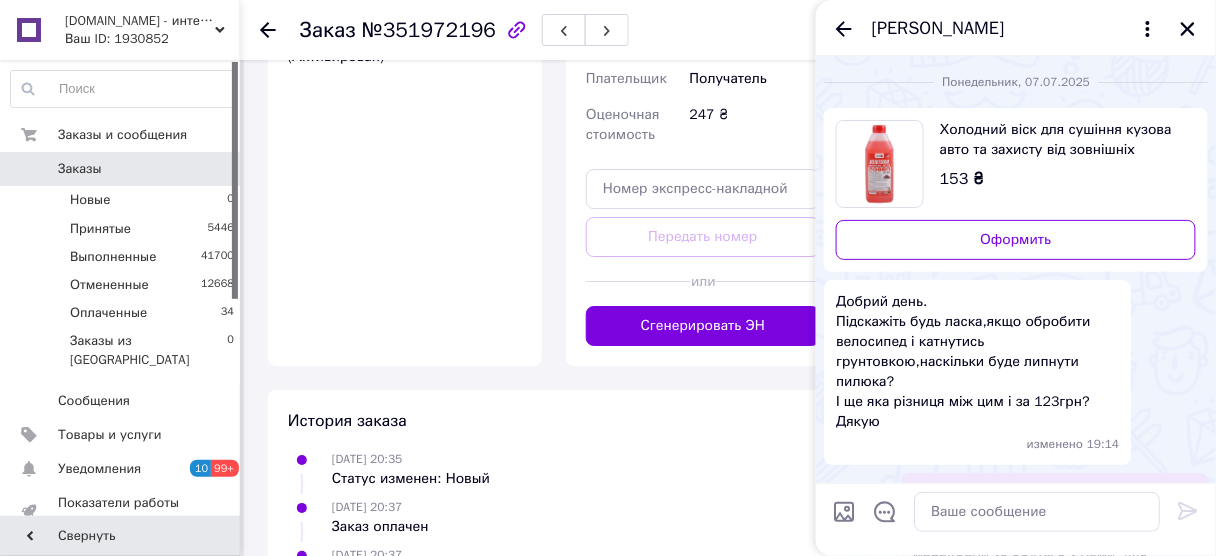 scroll, scrollTop: 0, scrollLeft: 0, axis: both 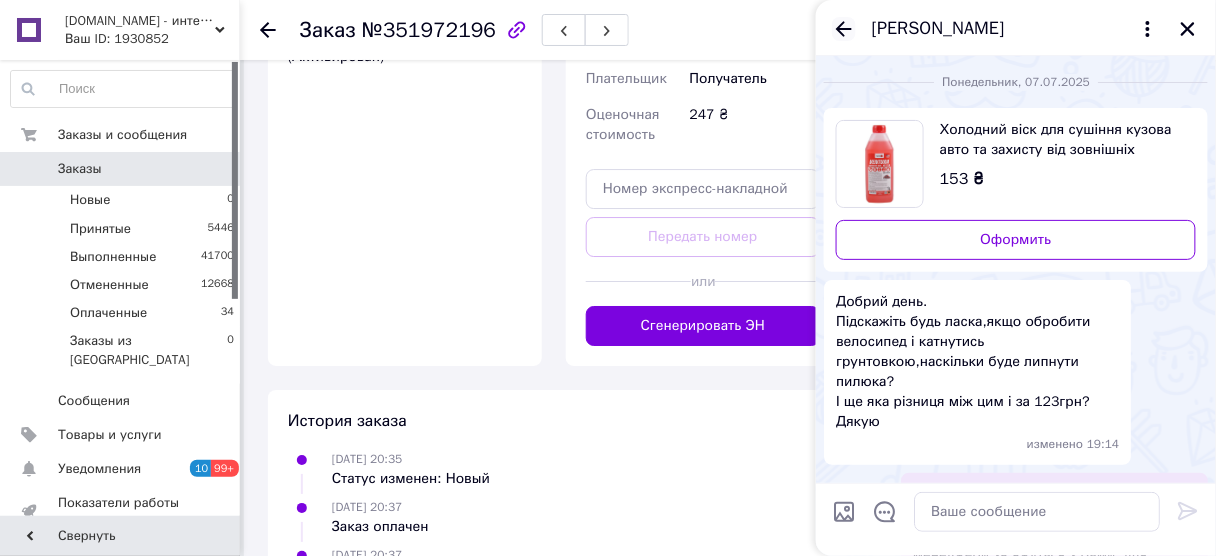 click 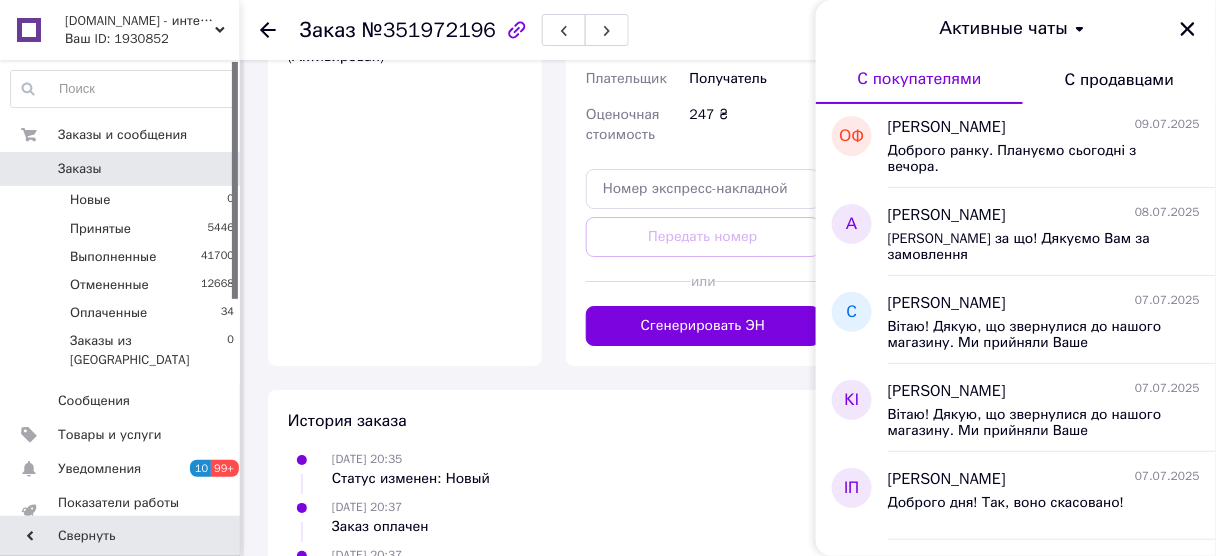 scroll, scrollTop: 560, scrollLeft: 0, axis: vertical 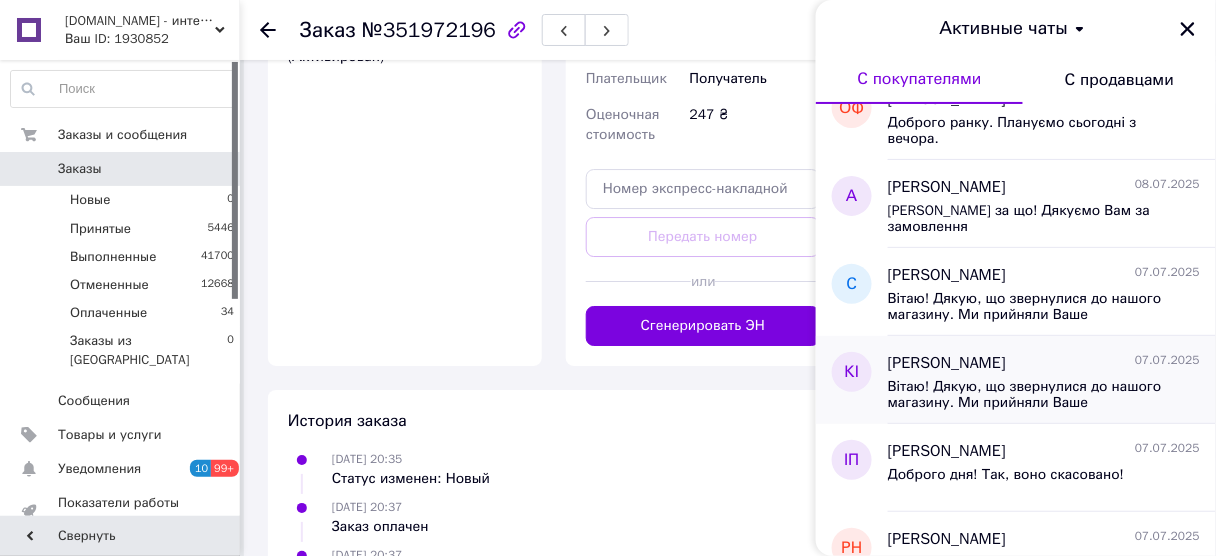 click on "Вітаю! Дякую, що звернулися до нашого магазину. Ми прийняли Ваше замовлення, чекайте, будь ласка, наші менеджери зв'яжуться з Вами, для підтвердження відправки в робочі години:)" at bounding box center (1030, 395) 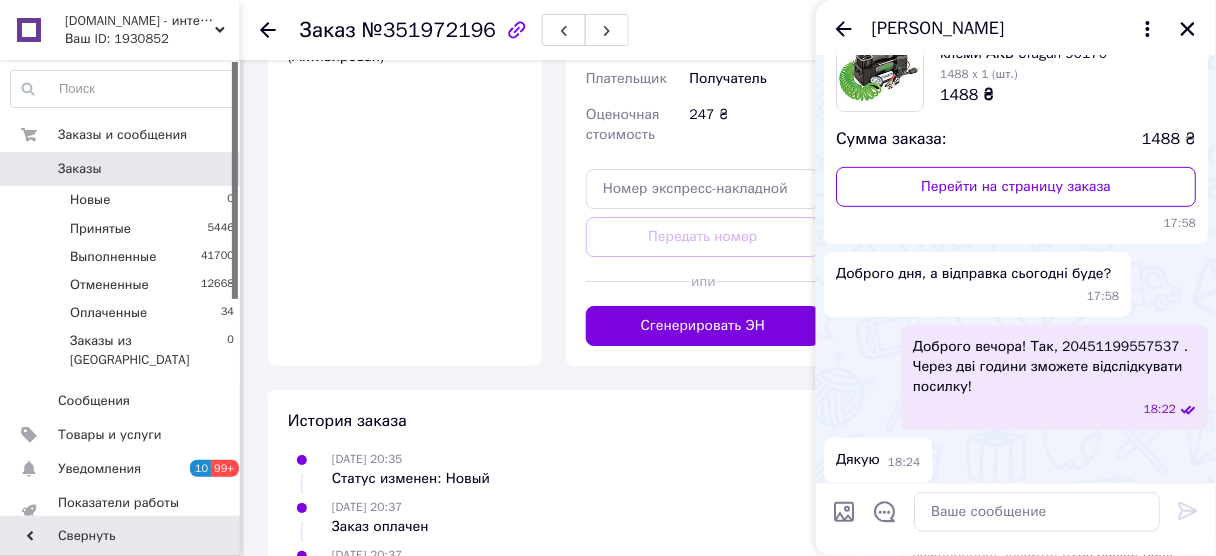 scroll, scrollTop: 0, scrollLeft: 0, axis: both 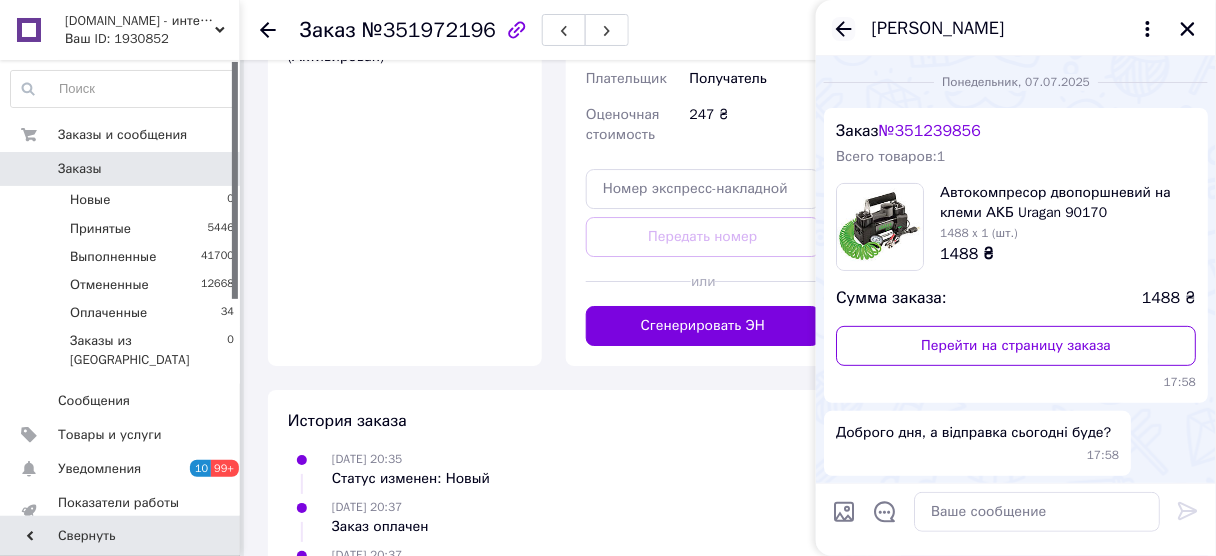 click 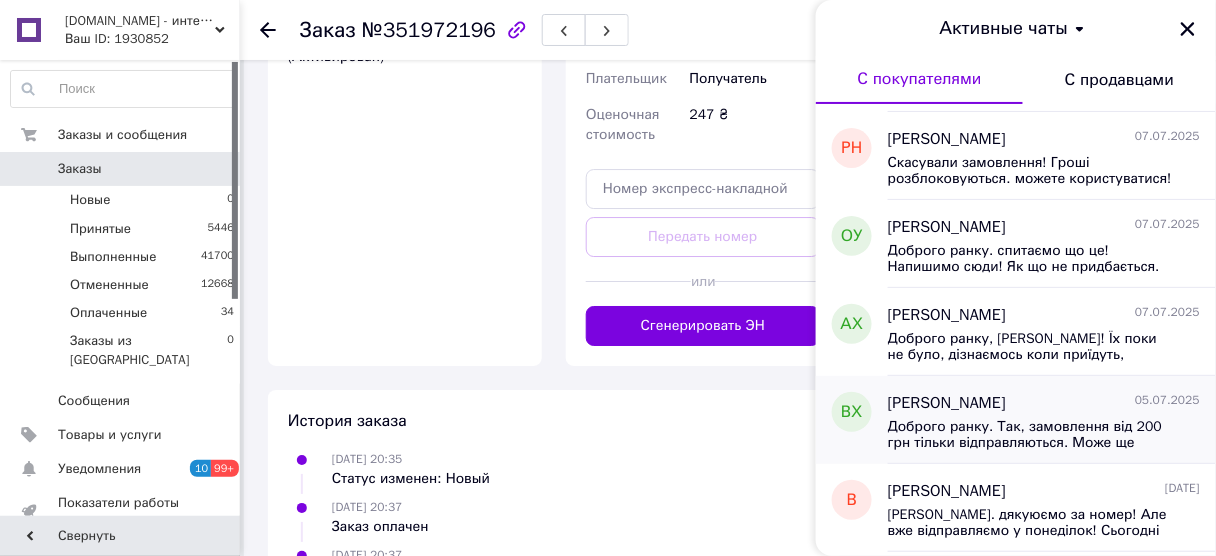 scroll, scrollTop: 1120, scrollLeft: 0, axis: vertical 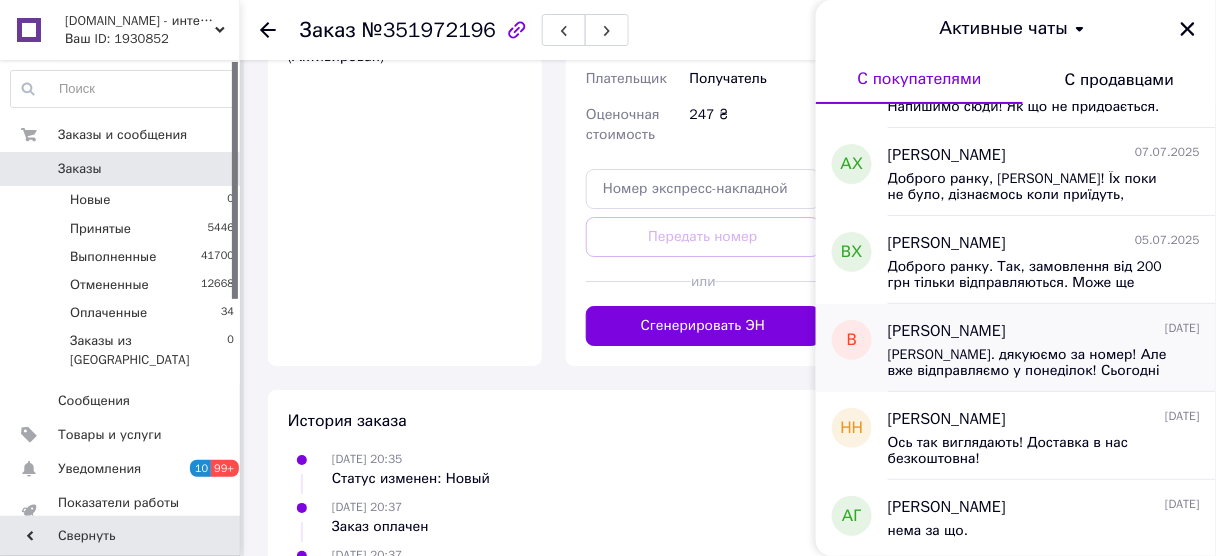 click on "[PERSON_NAME]. дякуюємо за номер! Але вже відправляємо у понеділок! Сьогодні машина вже поїхала на НП. Вибачте" at bounding box center (1030, 363) 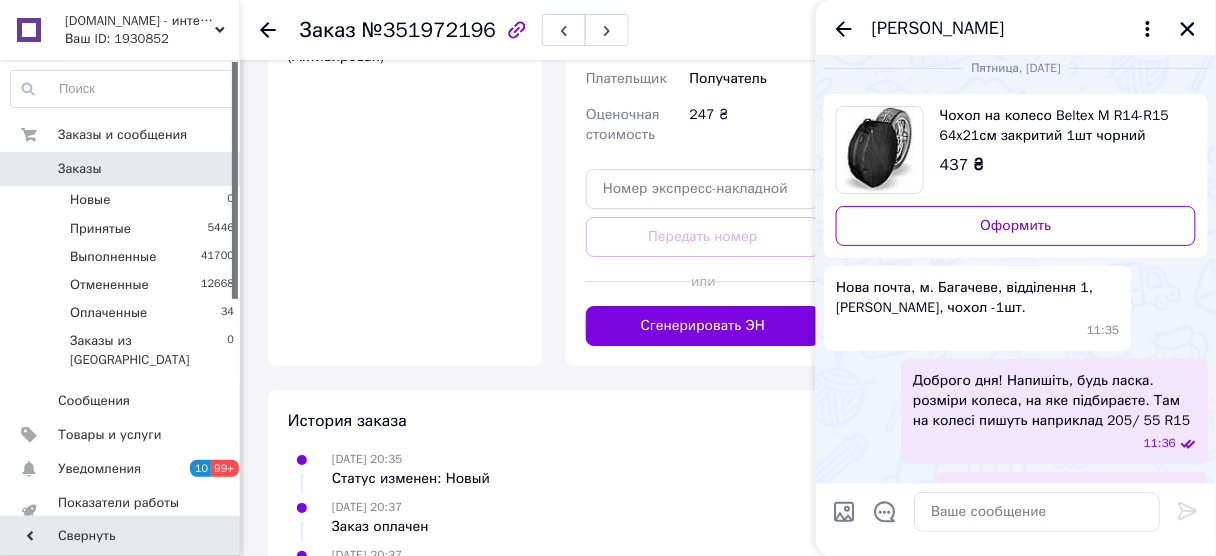scroll, scrollTop: 0, scrollLeft: 0, axis: both 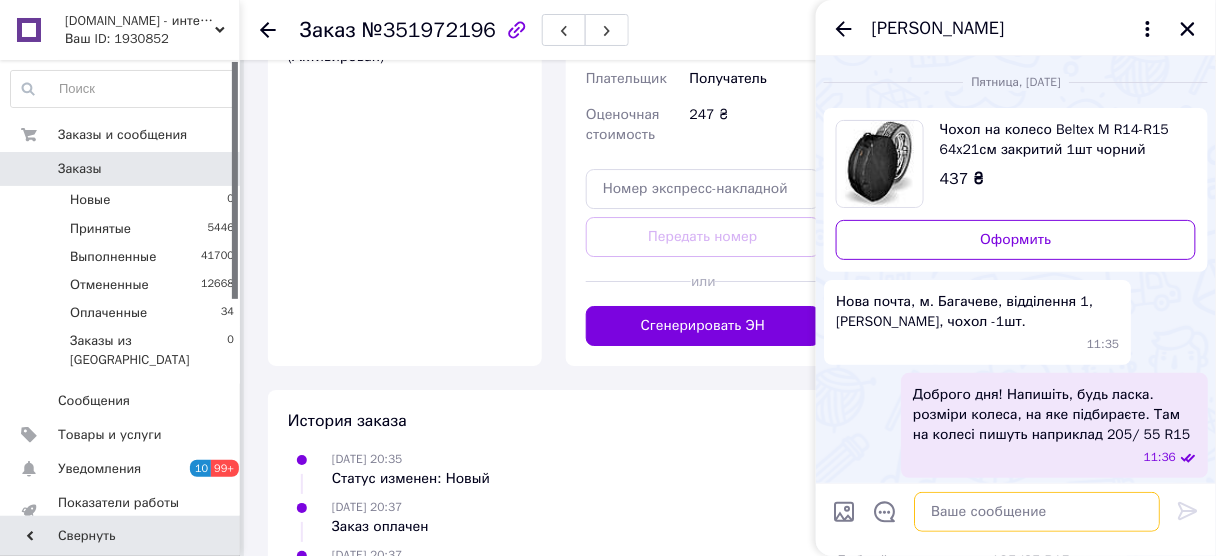 click at bounding box center (1037, 512) 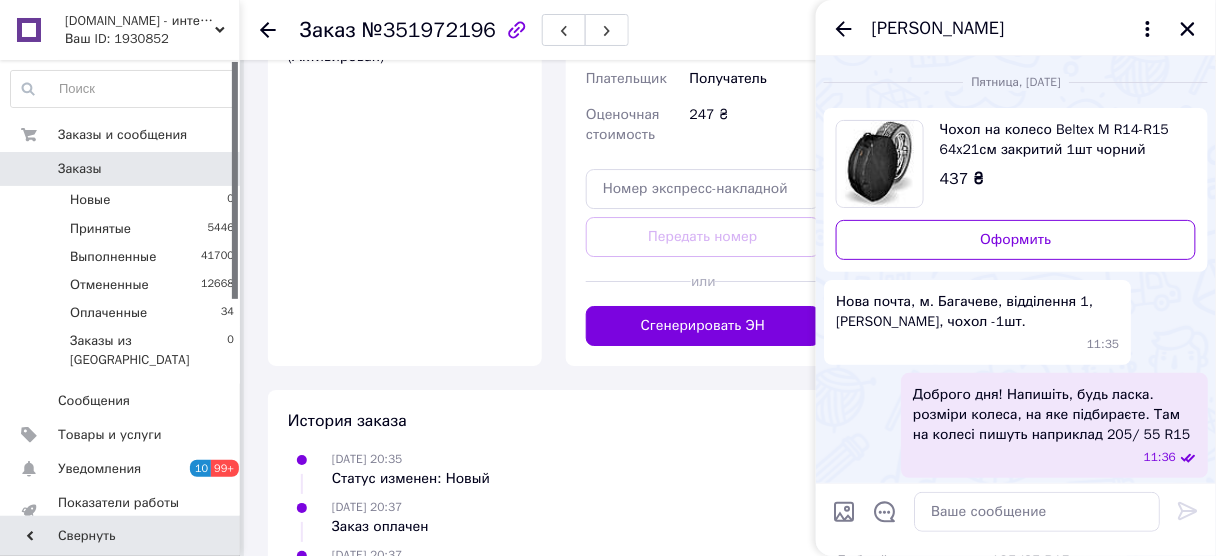 click on "Чохол на колесо Beltex M R14-R15 64x21см закритий 1шт чорний (BX95200)" at bounding box center (1060, 140) 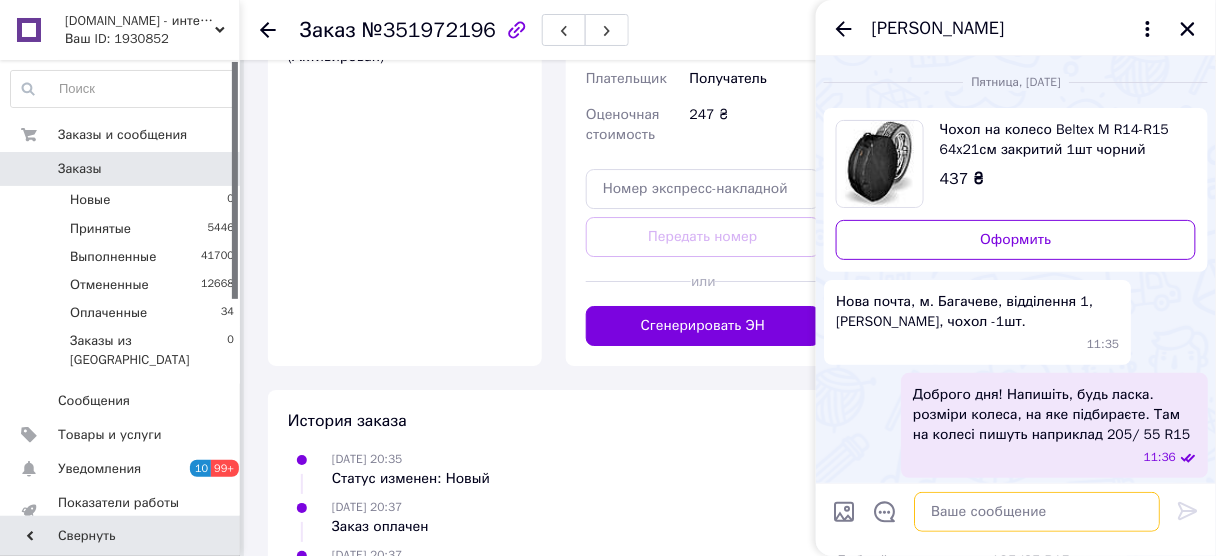 click at bounding box center (1037, 512) 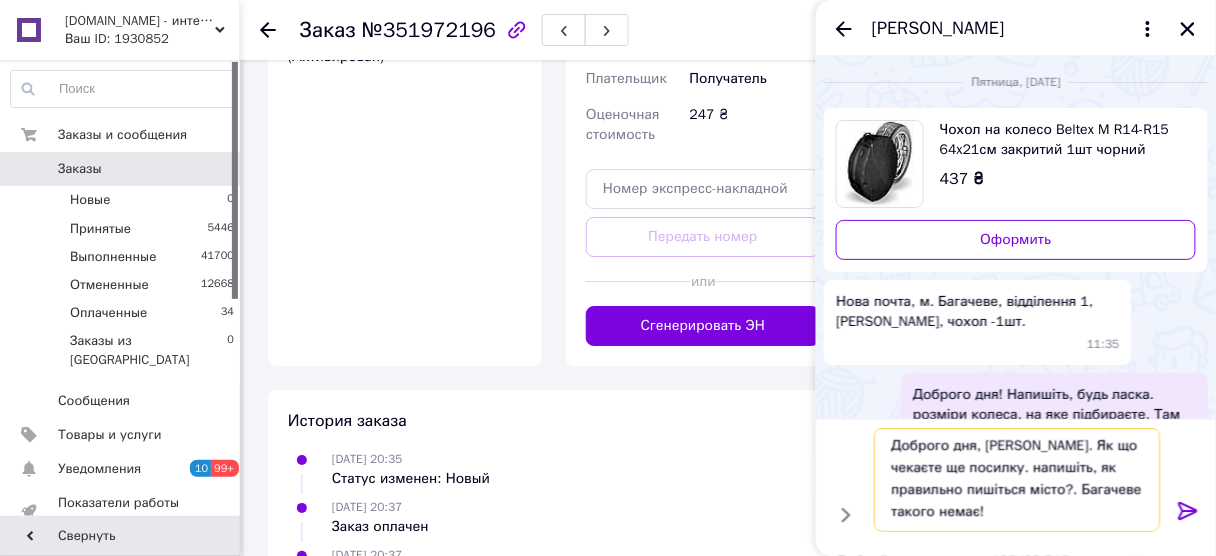 scroll, scrollTop: 1, scrollLeft: 0, axis: vertical 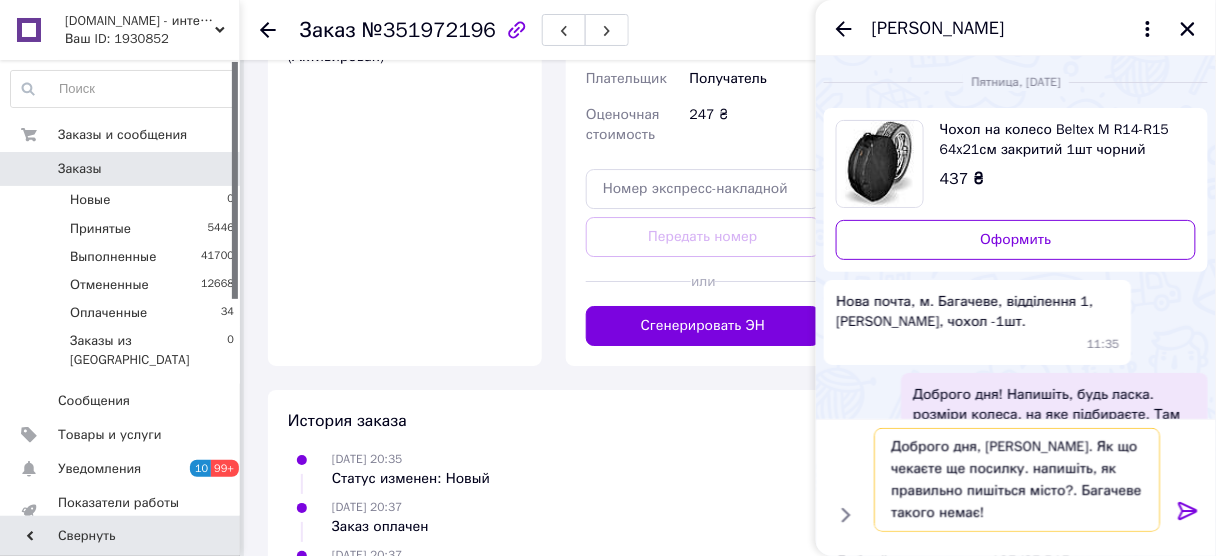type on "Доброго дня, [PERSON_NAME]. Як що чекаєте ще посилку. напишіть, як правильно пишіться місто?. Багачеве такого немає!" 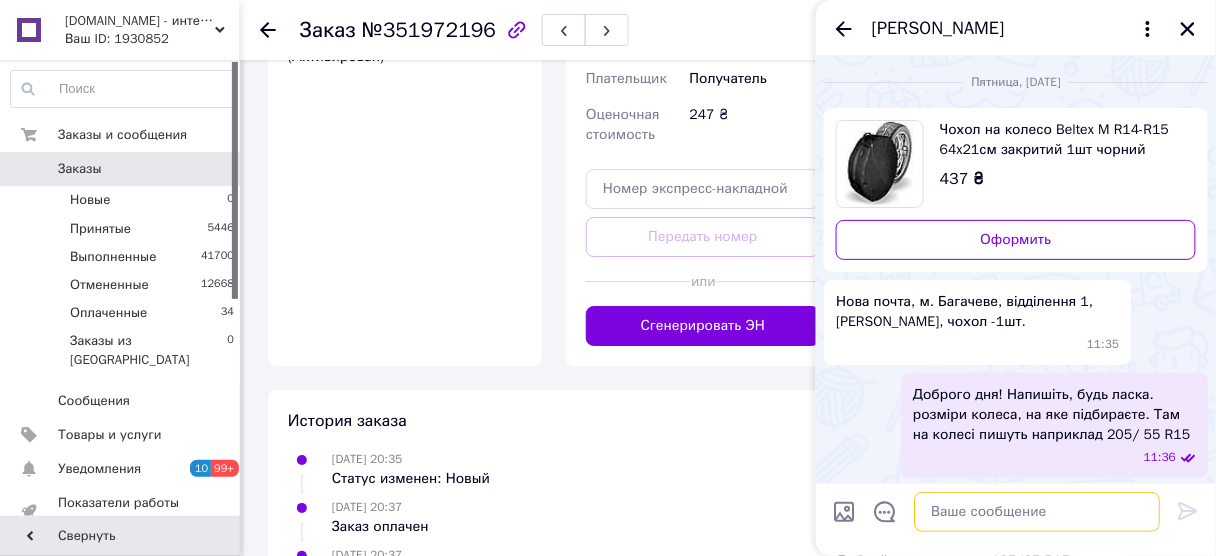 scroll, scrollTop: 0, scrollLeft: 0, axis: both 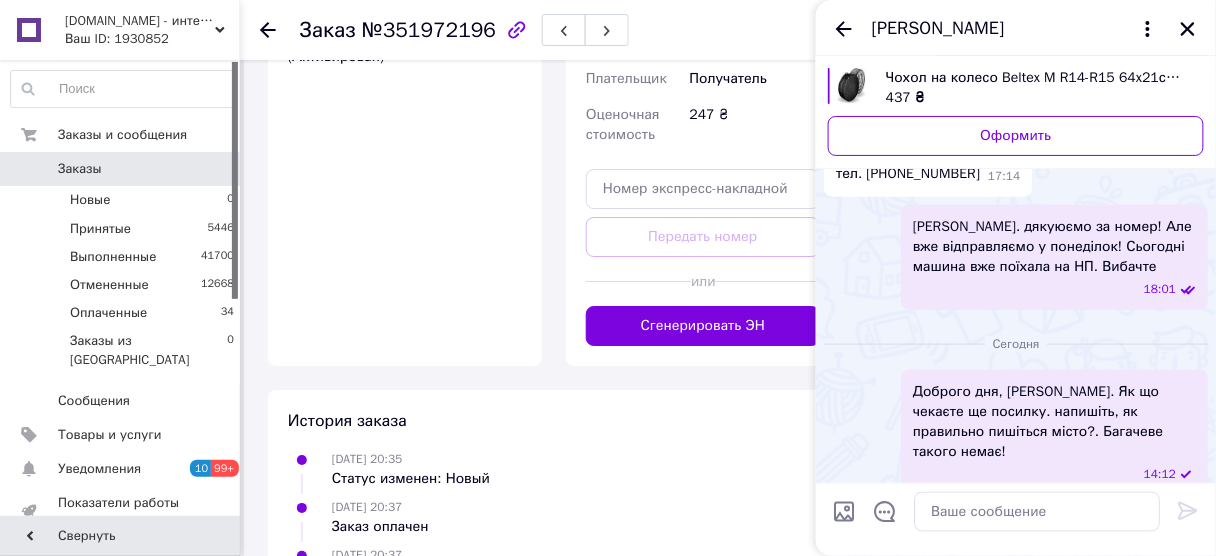 click on "Чохол на колесо Beltex M R14-R15 64x21см закритий 1шт чорний (BX95200)" at bounding box center [1037, 78] 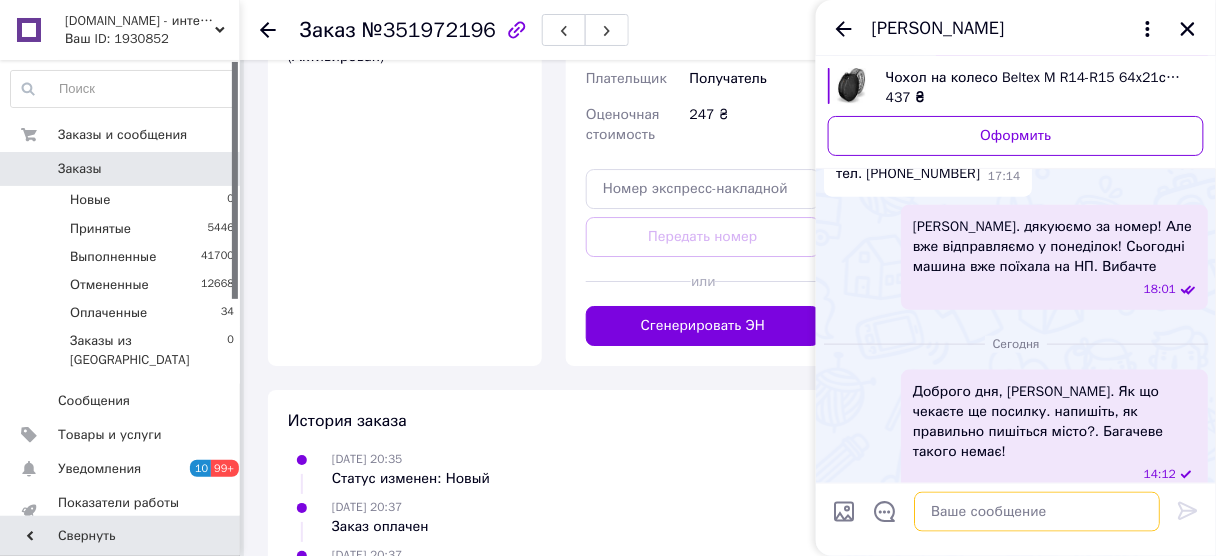 click at bounding box center [1037, 512] 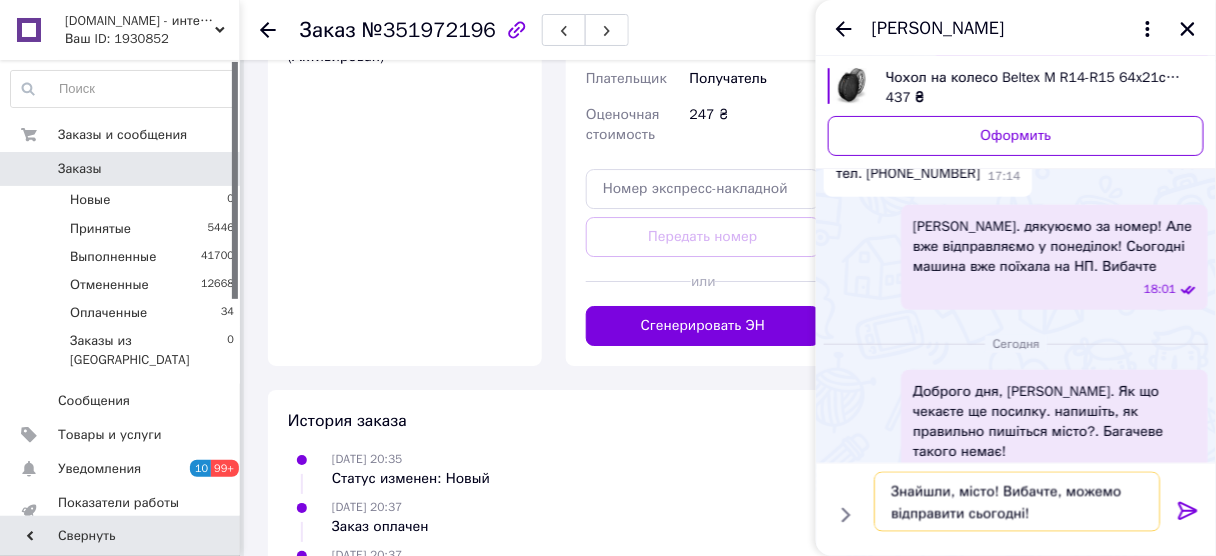 type on "Знайшли, місто! Вибачте, можемо відправити сьогодні!" 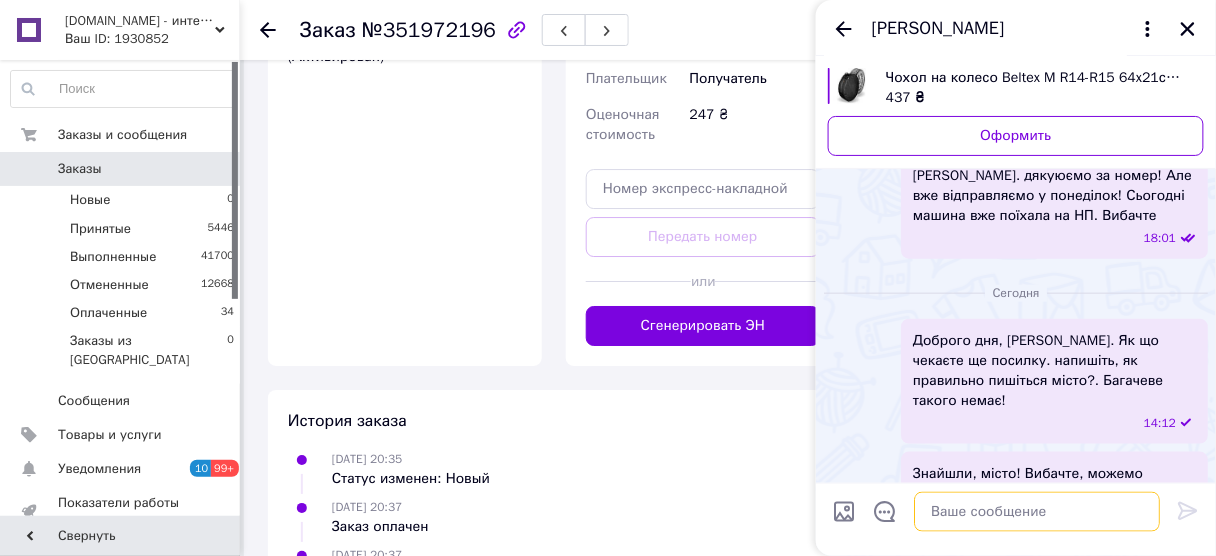 scroll, scrollTop: 481, scrollLeft: 0, axis: vertical 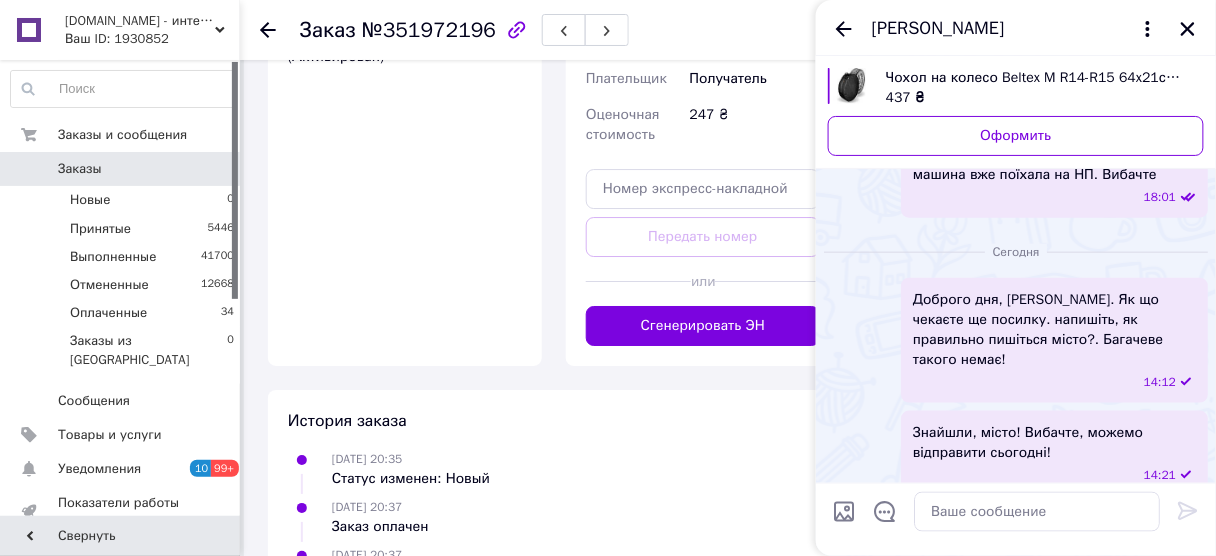 click on "[DATE] 20:35 Статус изменен: Новый" at bounding box center [554, 469] 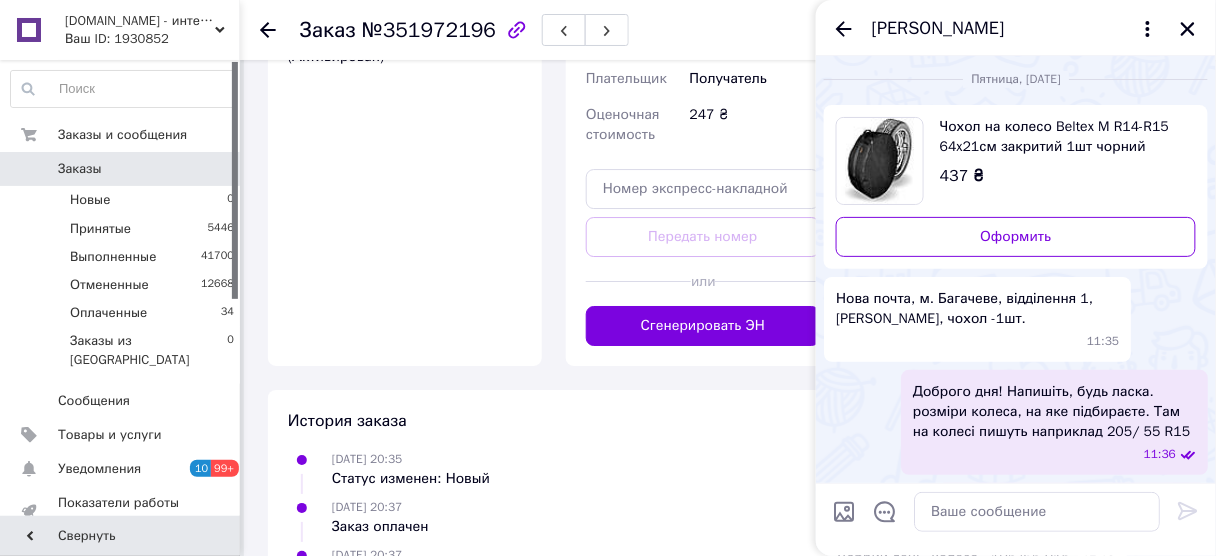 scroll, scrollTop: 0, scrollLeft: 0, axis: both 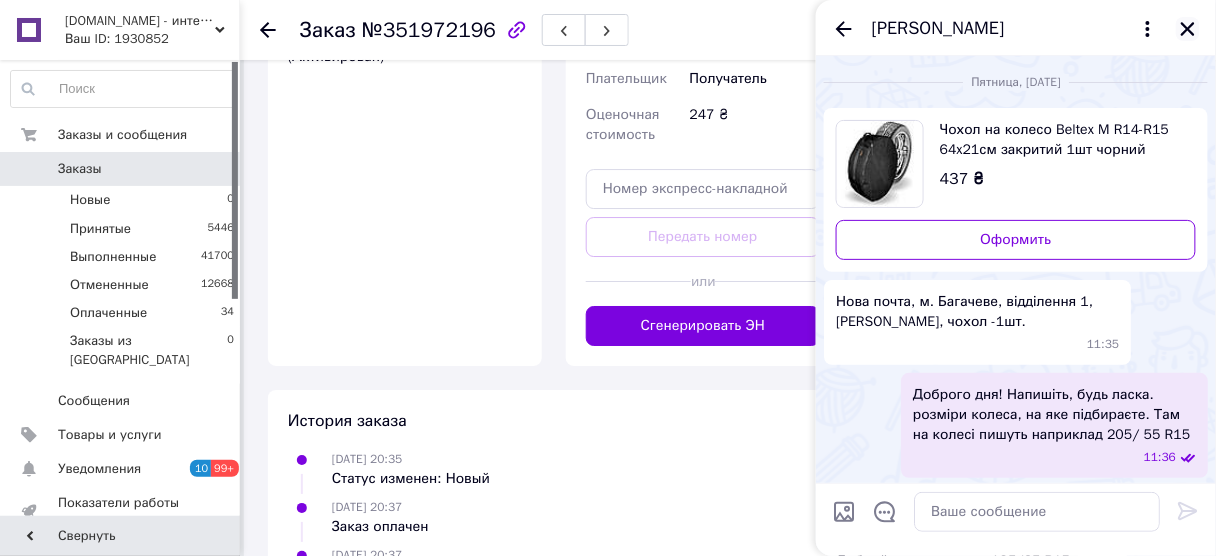 click 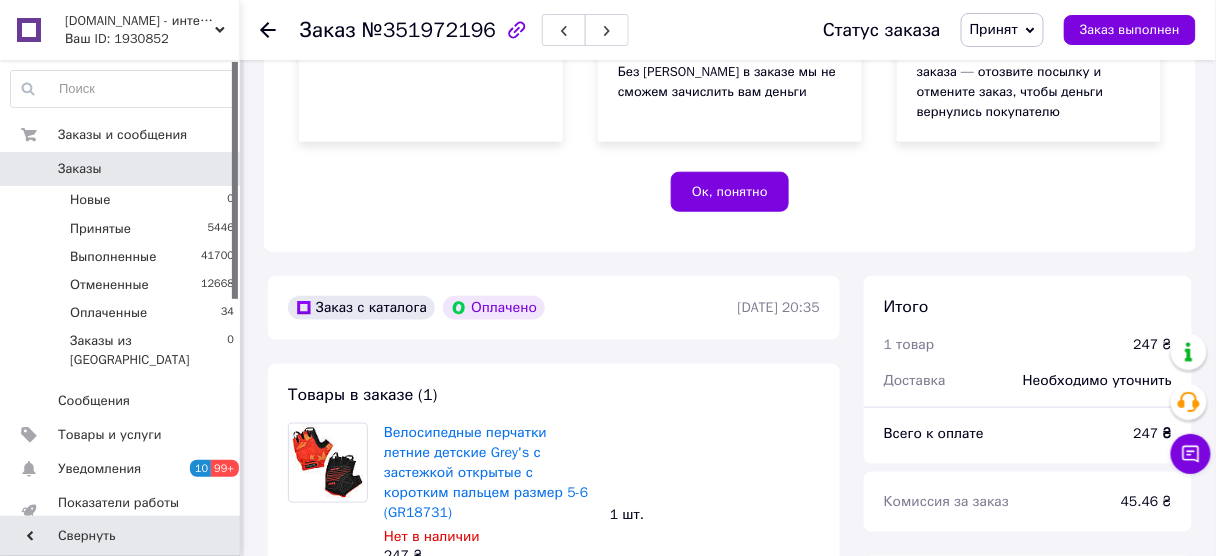 scroll, scrollTop: 400, scrollLeft: 0, axis: vertical 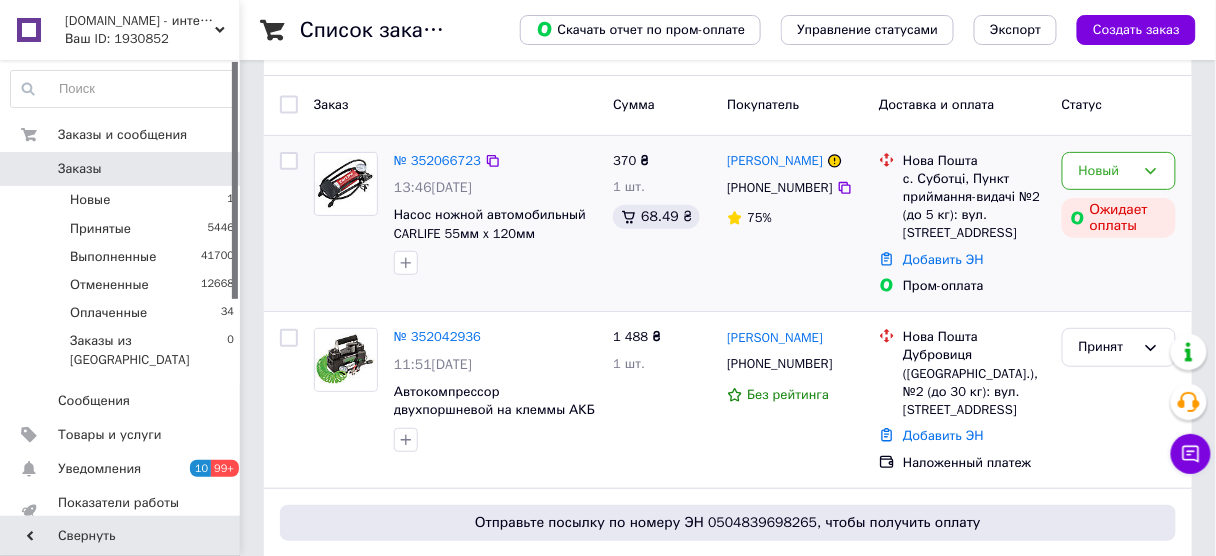 click on "[PERSON_NAME] [PHONE_NUMBER] 75%" at bounding box center (795, 224) 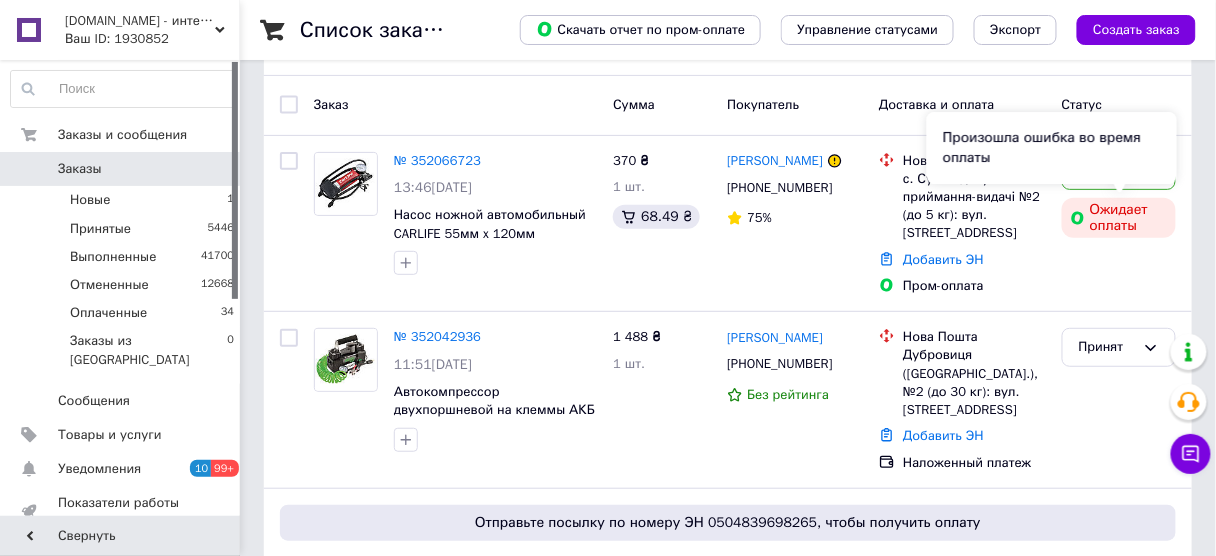 click on "Произошла ошибка во время оплаты" at bounding box center [1052, 148] 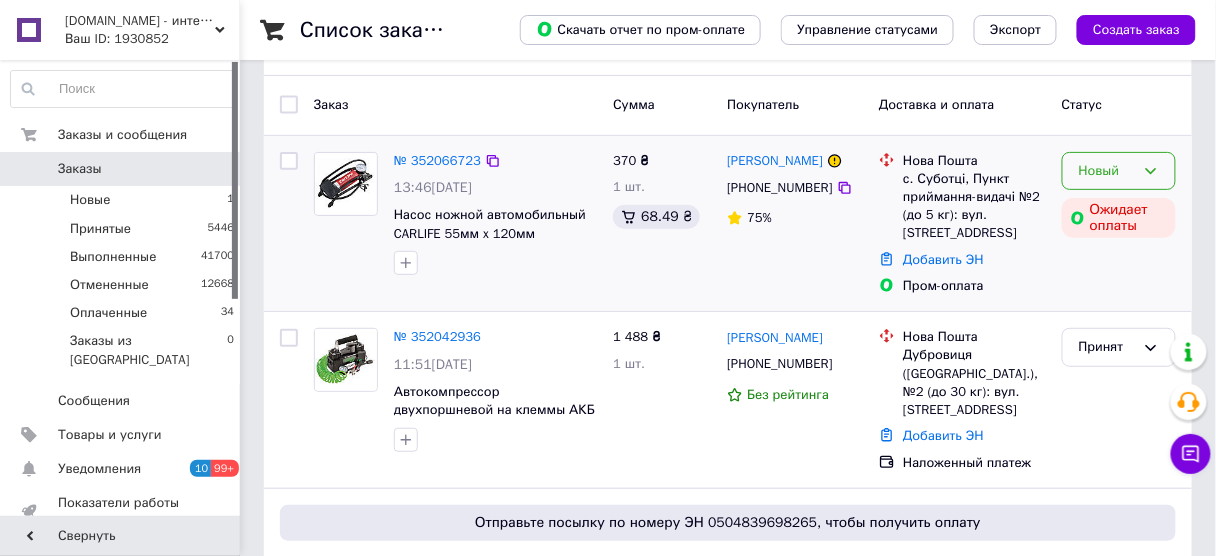 click 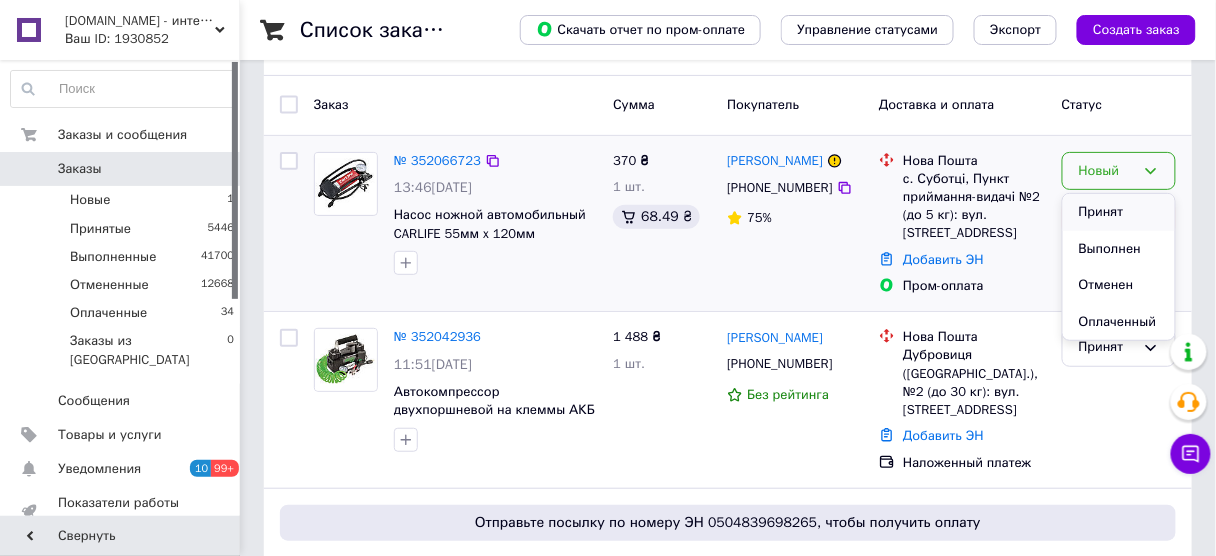 click on "Принят" at bounding box center (1119, 212) 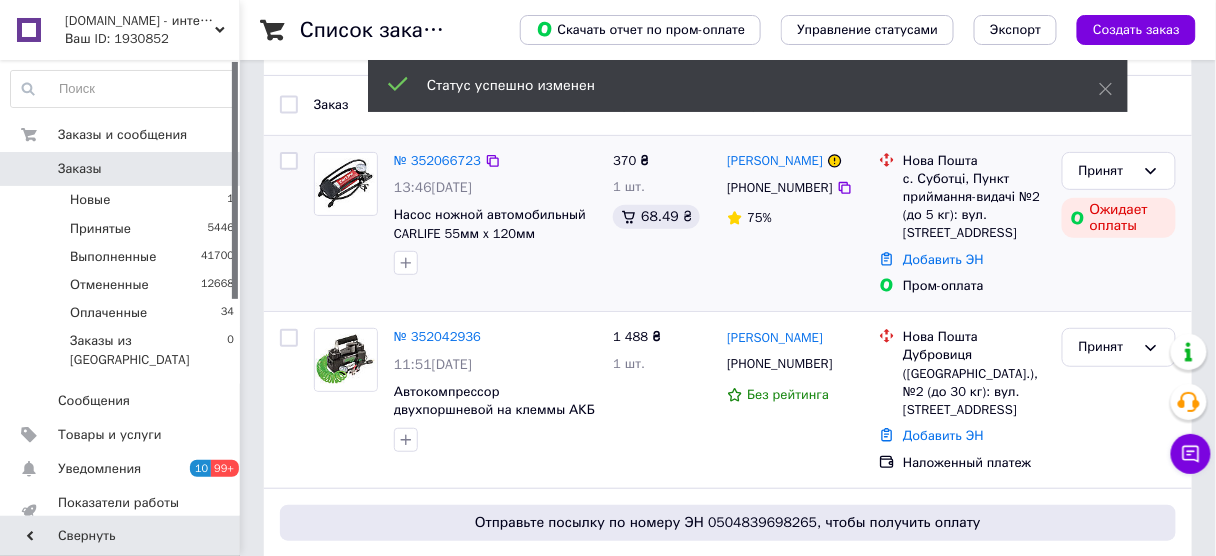 click on "[PERSON_NAME] [PHONE_NUMBER] 75%" at bounding box center [795, 224] 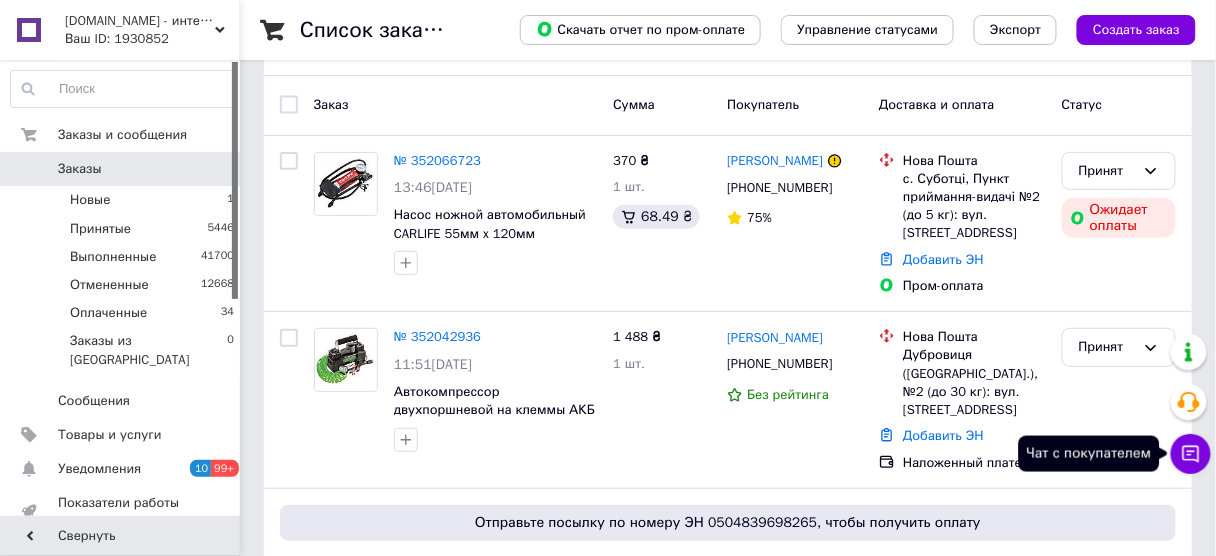 drag, startPoint x: 1194, startPoint y: 451, endPoint x: 1176, endPoint y: 433, distance: 25.455845 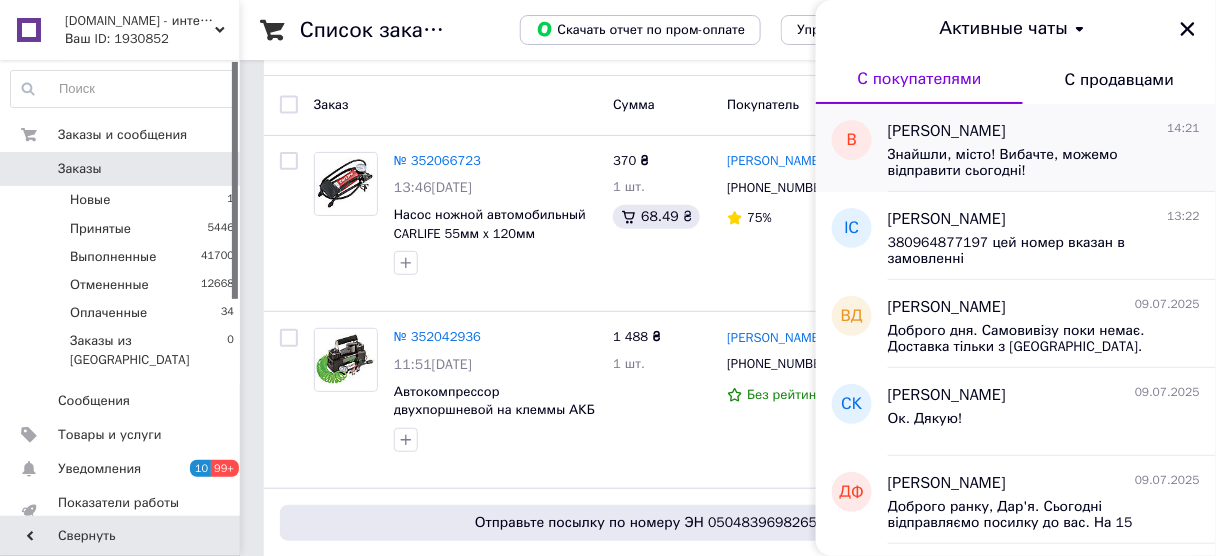 click on "Знайшли, місто! Вибачте, можемо відправити сьогодні!" at bounding box center [1030, 163] 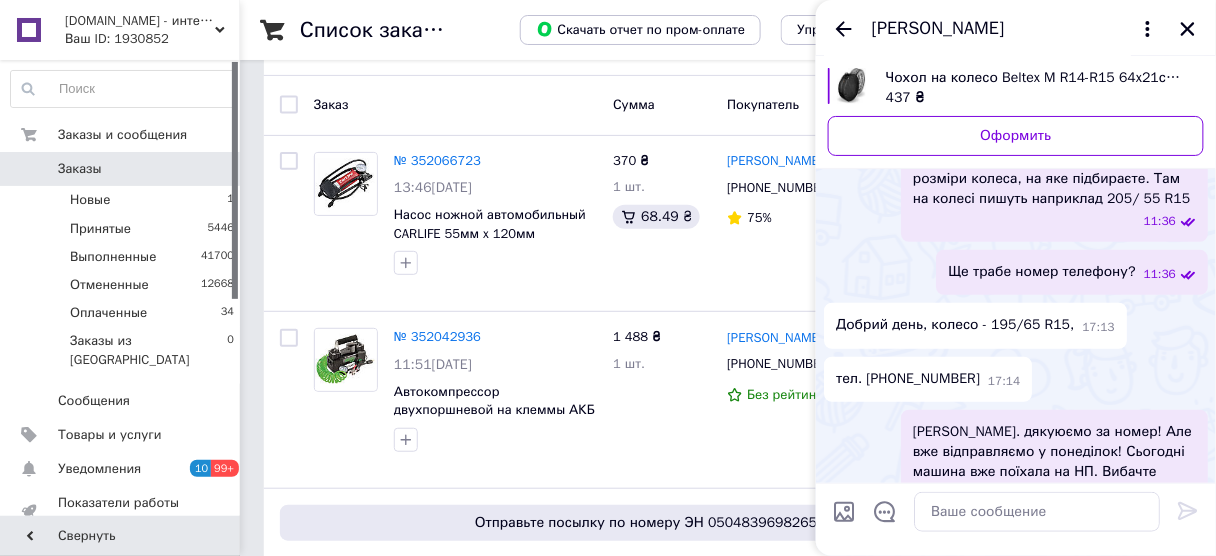 scroll, scrollTop: 162, scrollLeft: 0, axis: vertical 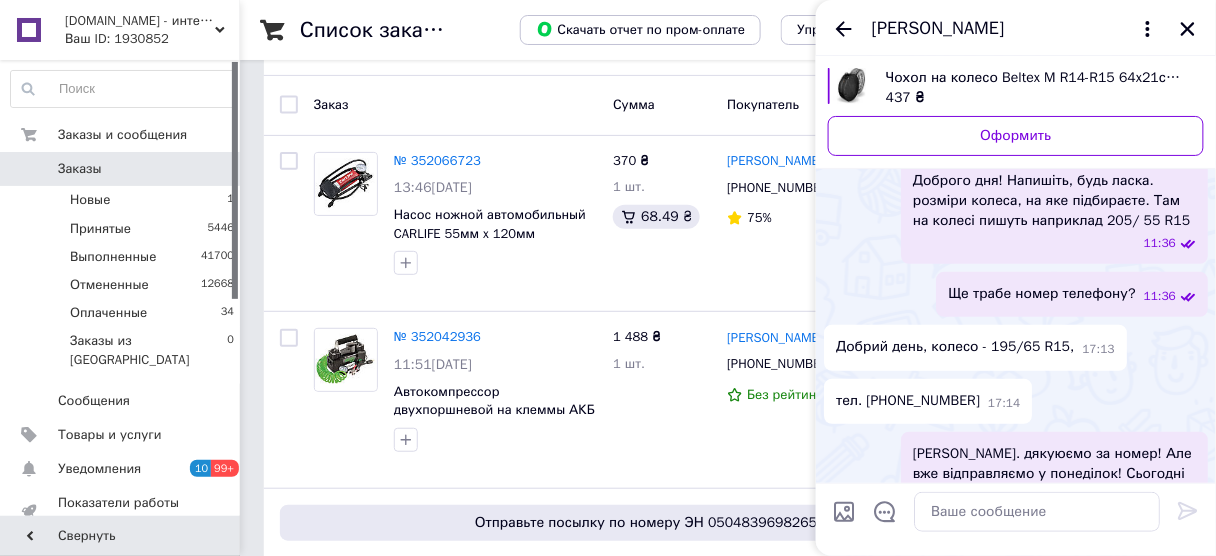 click on "Доброго дня! Напишіть, будь ласка. розміри колеса, на яке підбираєте. Там на колесі пишуть наприклад 205/ 55 R15 11:36" at bounding box center (1016, 211) 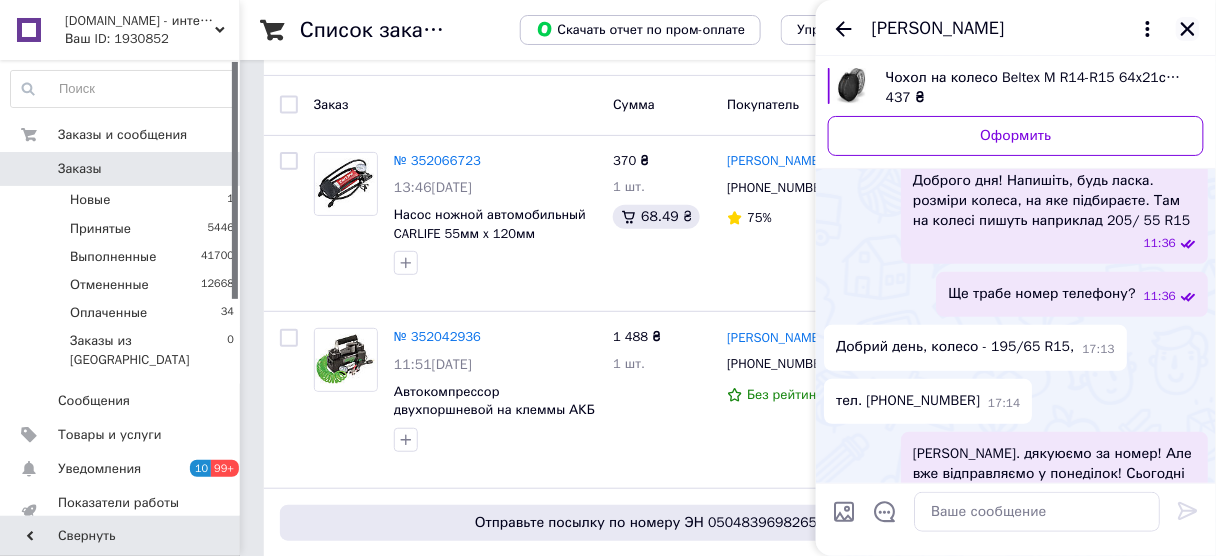 click 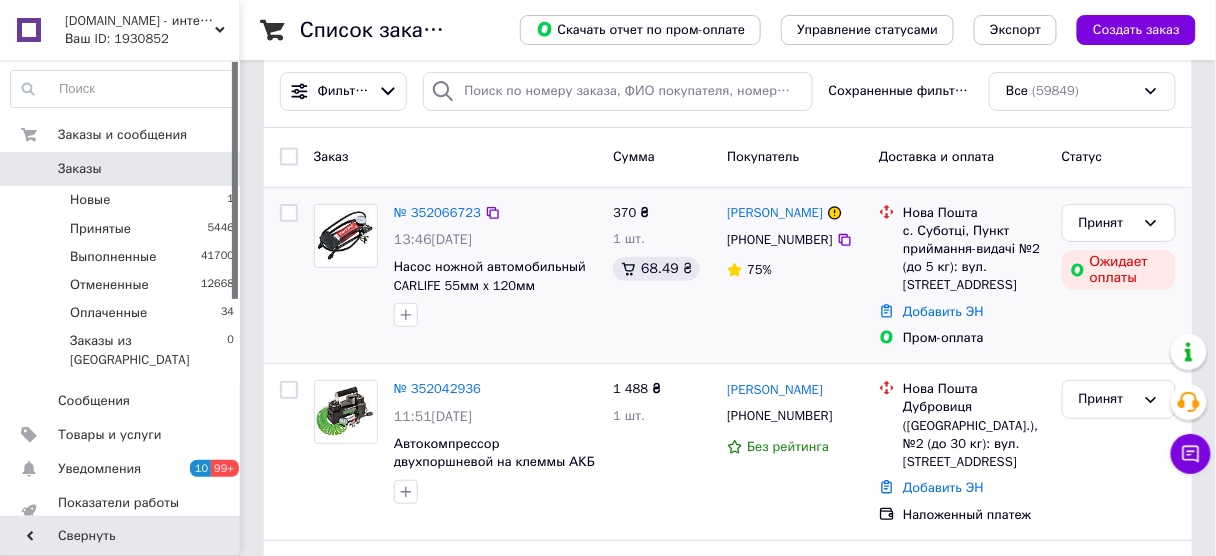 scroll, scrollTop: 0, scrollLeft: 0, axis: both 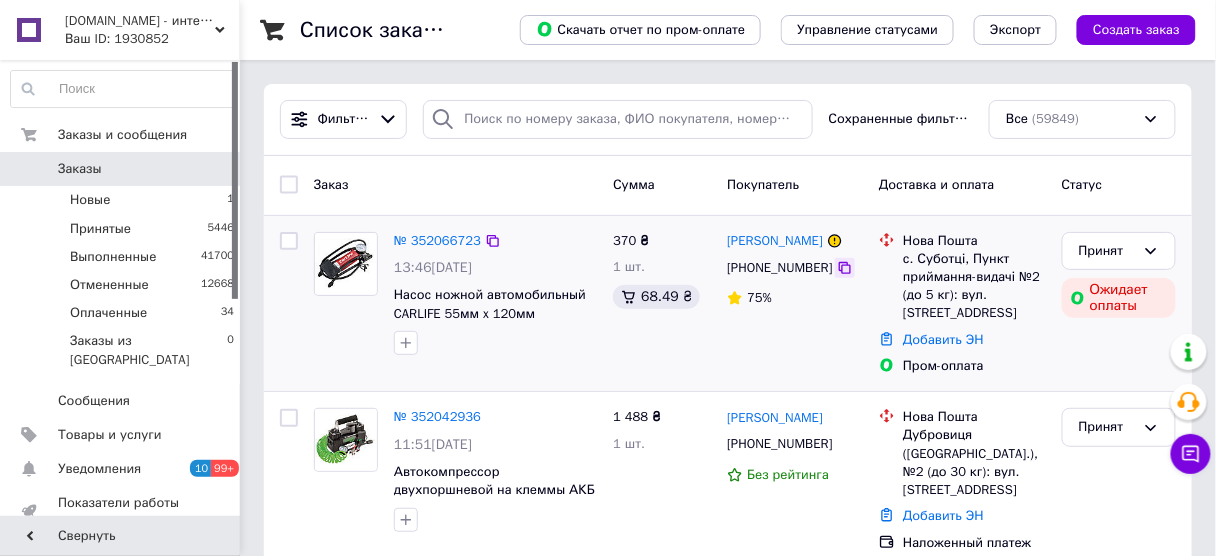 click 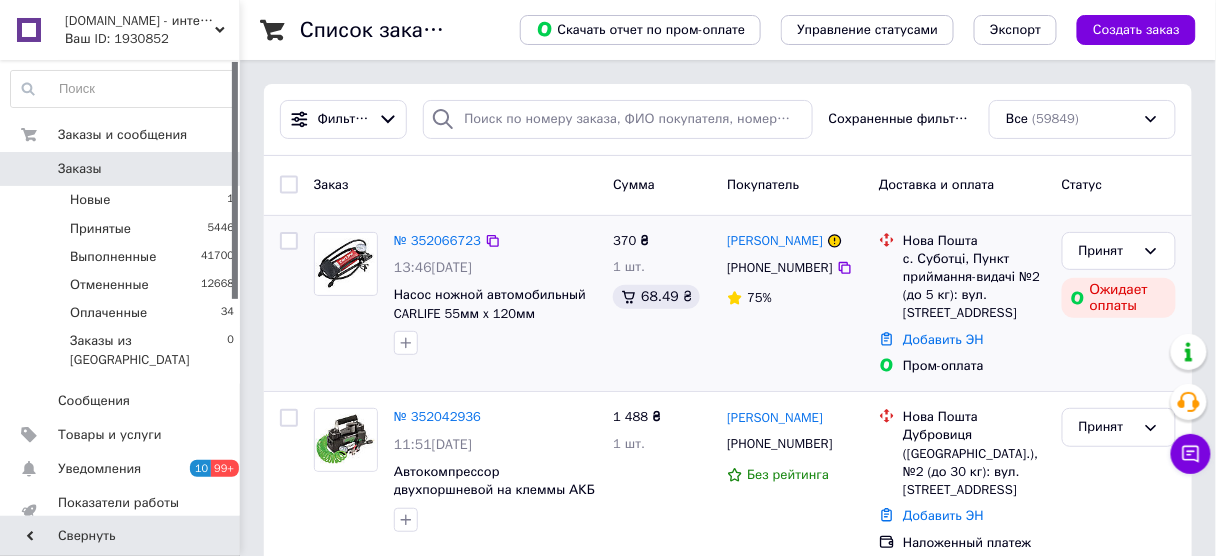 drag, startPoint x: 834, startPoint y: 314, endPoint x: 1016, endPoint y: 284, distance: 184.45596 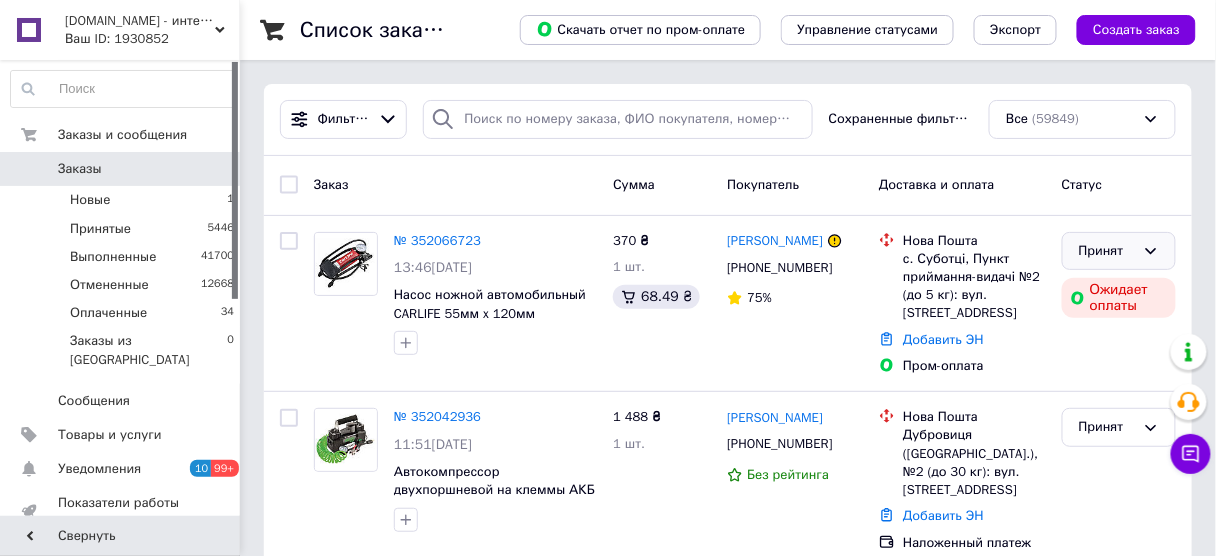 click on "Принят" at bounding box center (1107, 251) 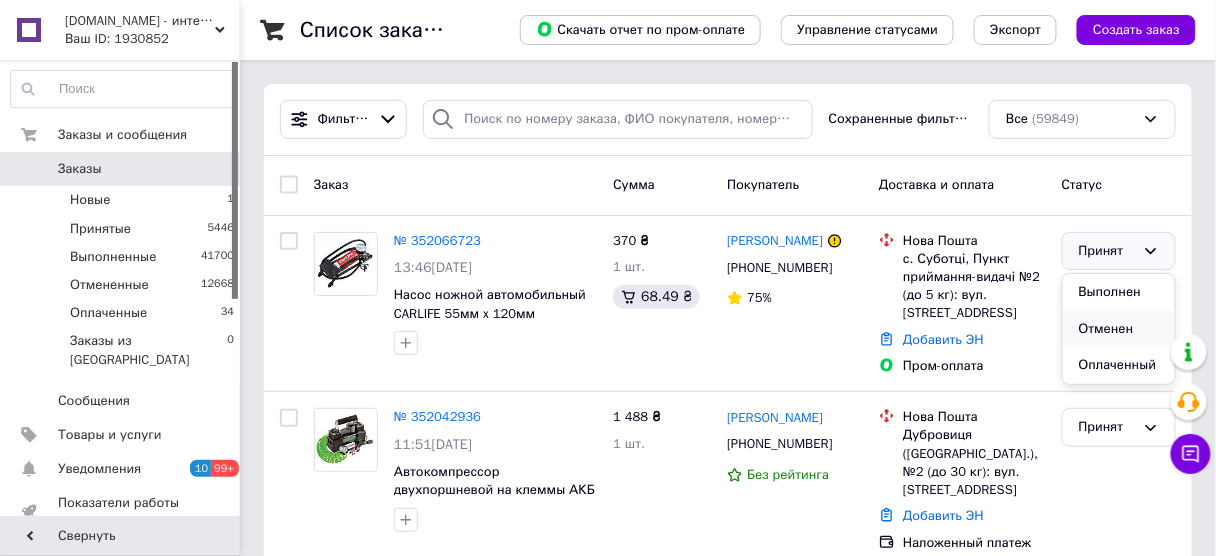click on "Отменен" at bounding box center [1119, 329] 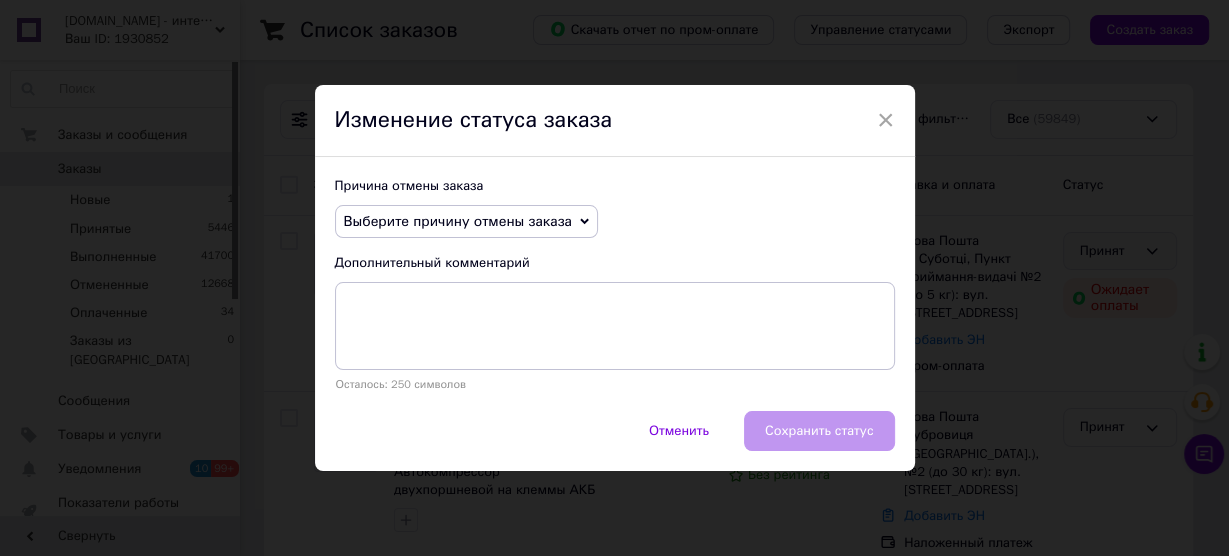 click on "Выберите причину отмены заказа" at bounding box center (458, 221) 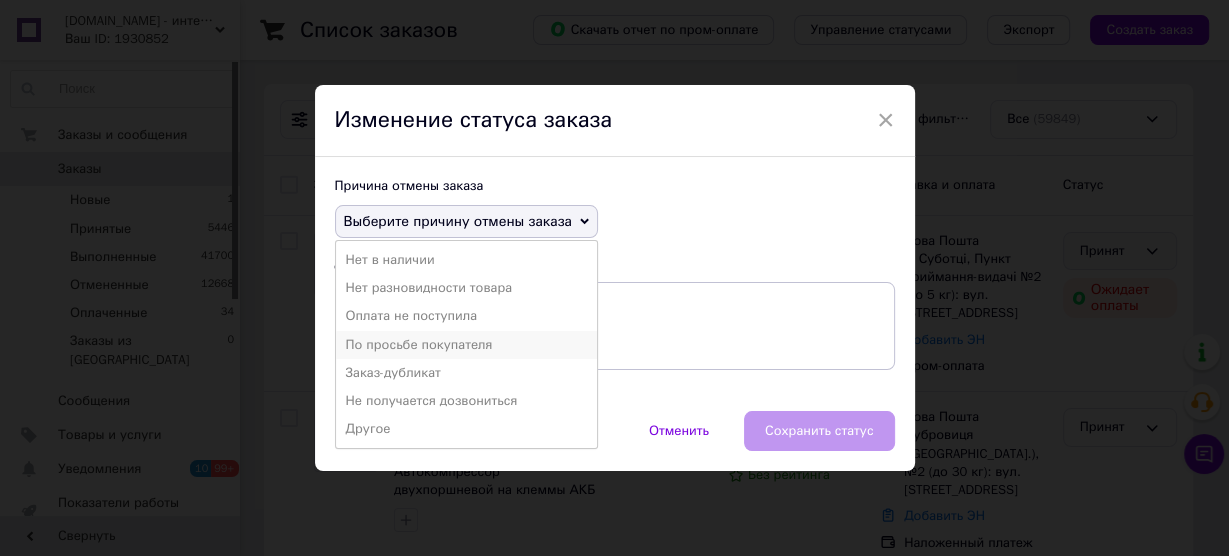 click on "По просьбе покупателя" at bounding box center (466, 345) 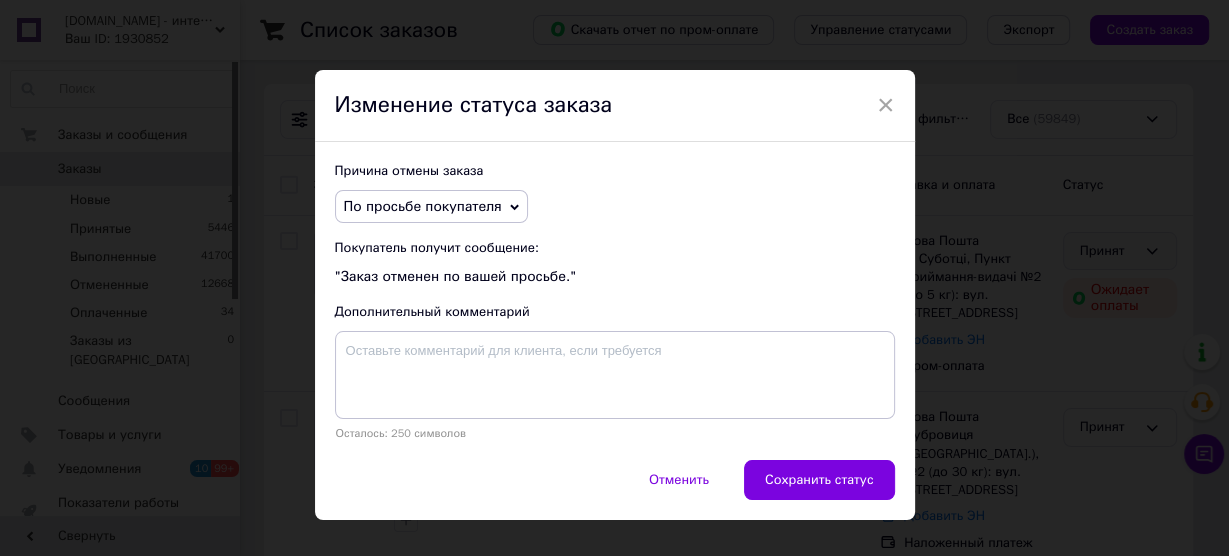 drag, startPoint x: 822, startPoint y: 481, endPoint x: 830, endPoint y: 534, distance: 53.600372 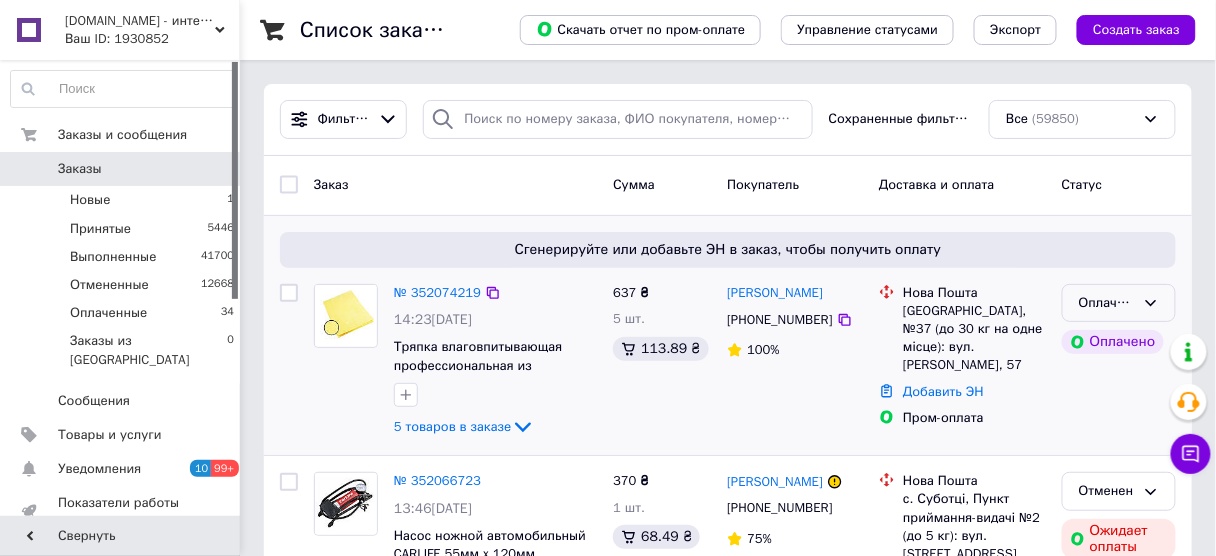 click on "Оплаченный" at bounding box center [1119, 303] 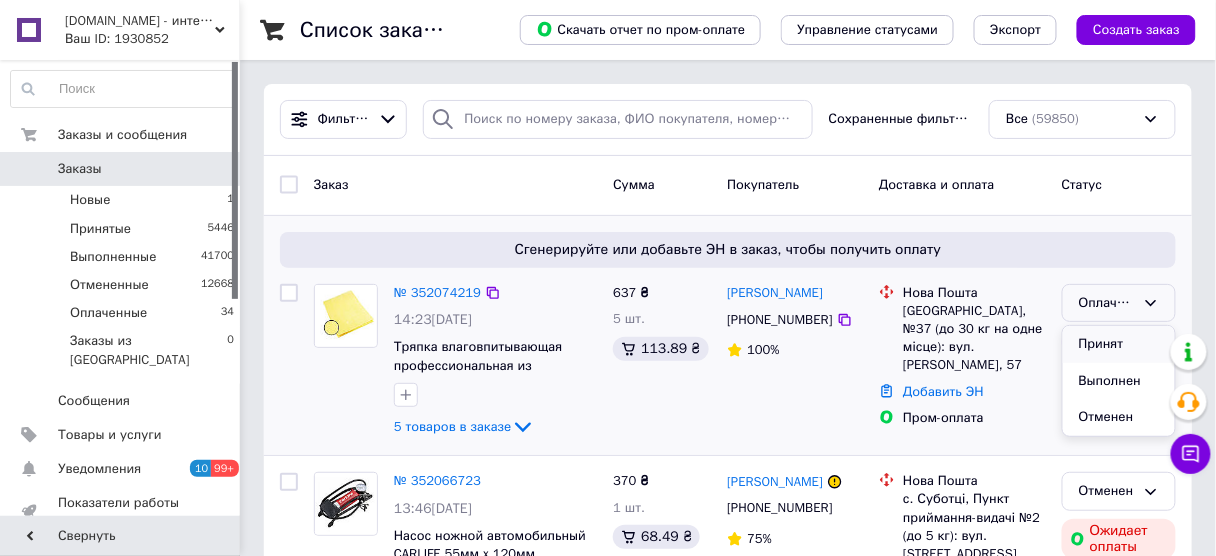 click on "Принят" at bounding box center [1119, 344] 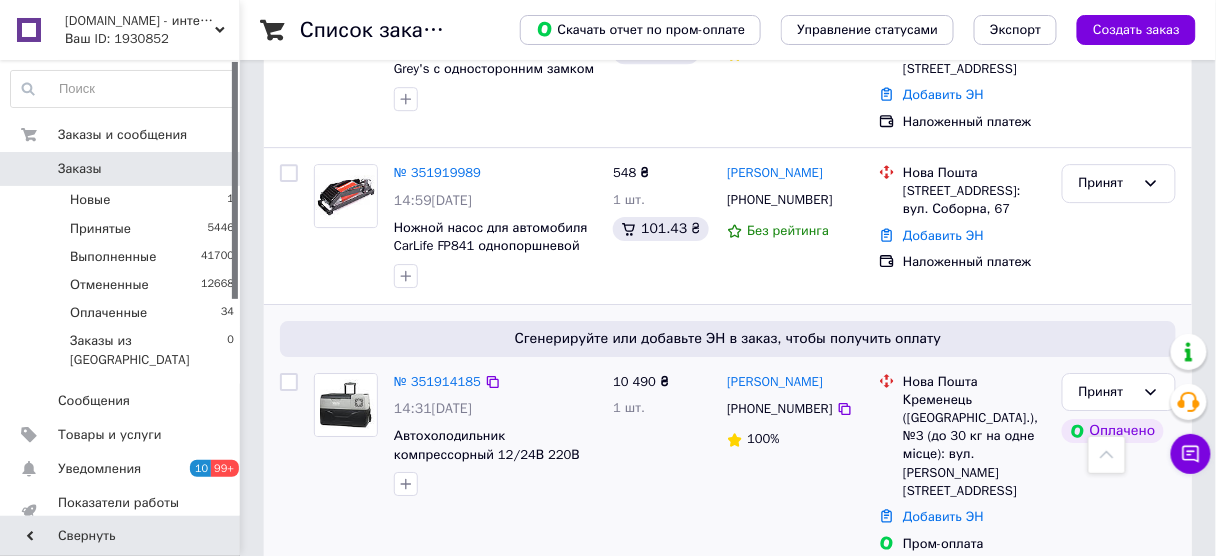 scroll, scrollTop: 3360, scrollLeft: 0, axis: vertical 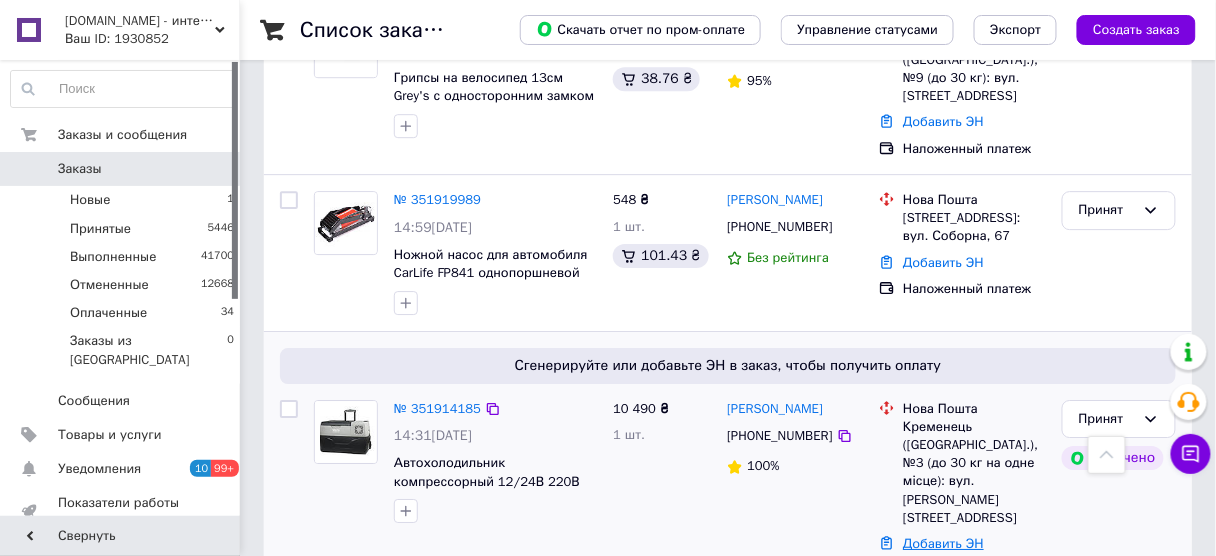 click on "Добавить ЭН" at bounding box center (943, 543) 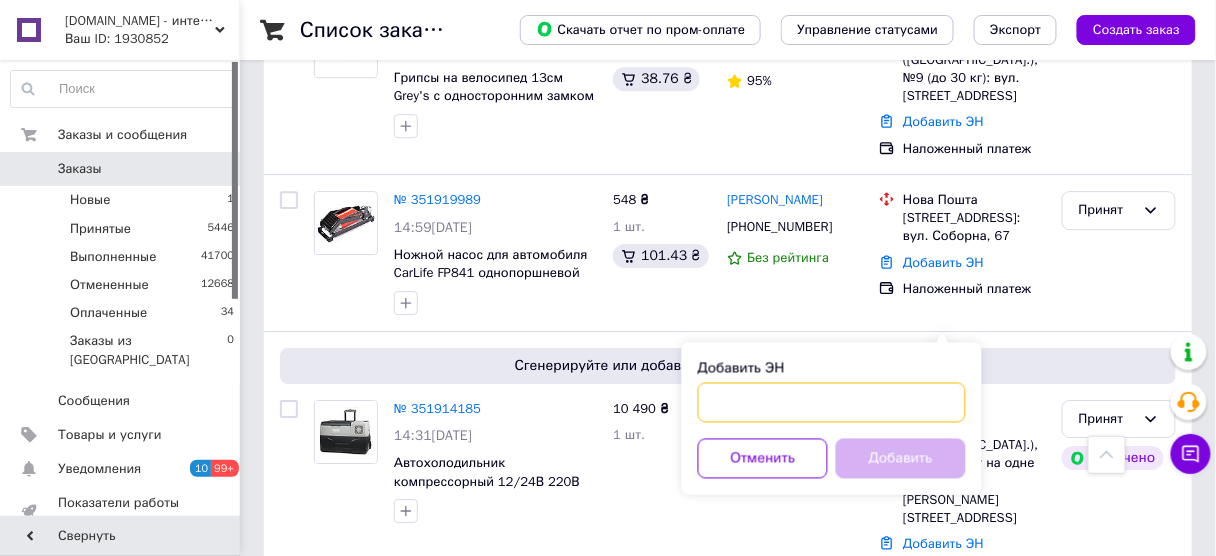 click on "Добавить ЭН" at bounding box center (832, 402) 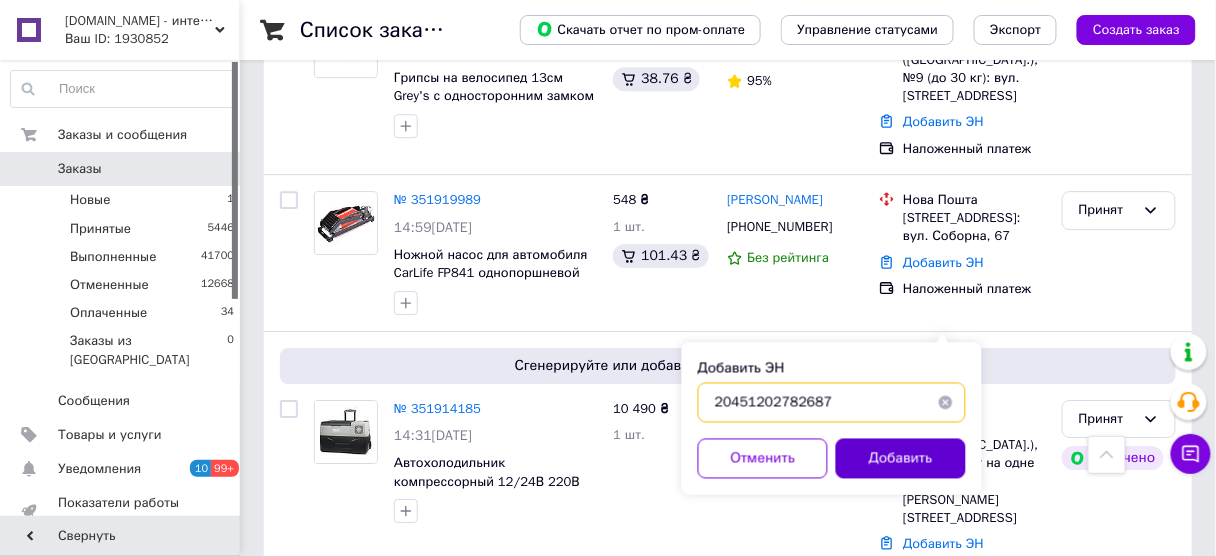 type on "20451202782687" 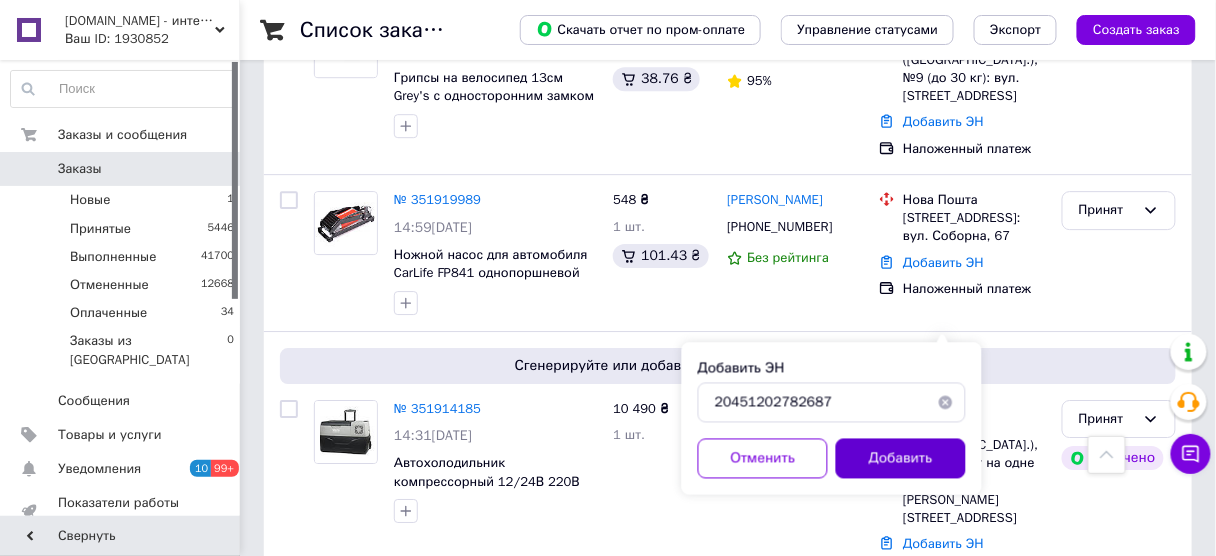 click on "Добавить" at bounding box center [901, 458] 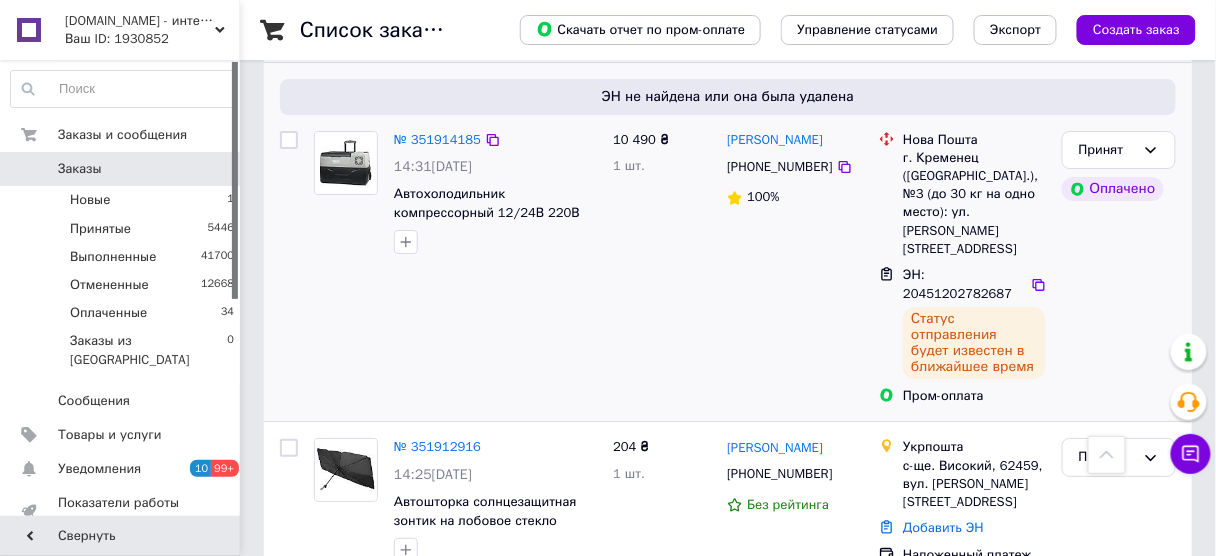 scroll, scrollTop: 3655, scrollLeft: 0, axis: vertical 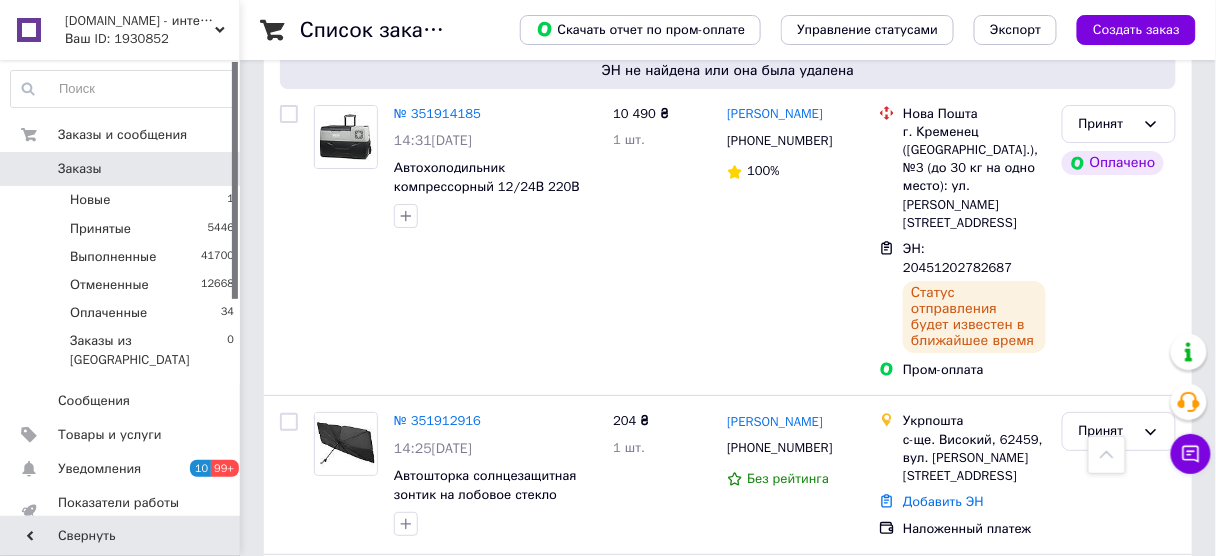 click on "2" at bounding box center (327, 756) 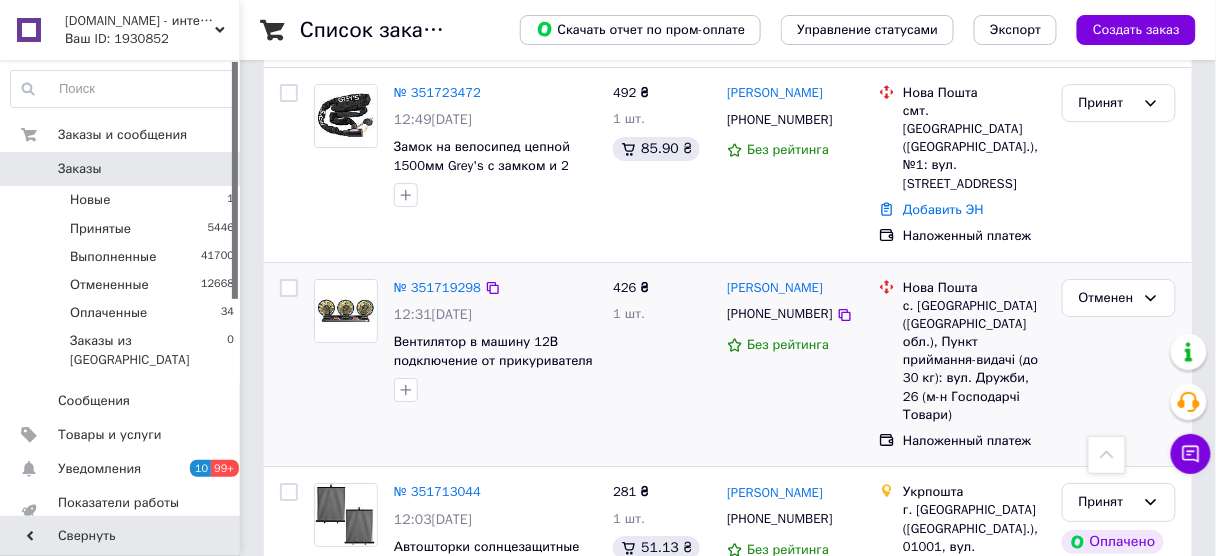 scroll, scrollTop: 3496, scrollLeft: 0, axis: vertical 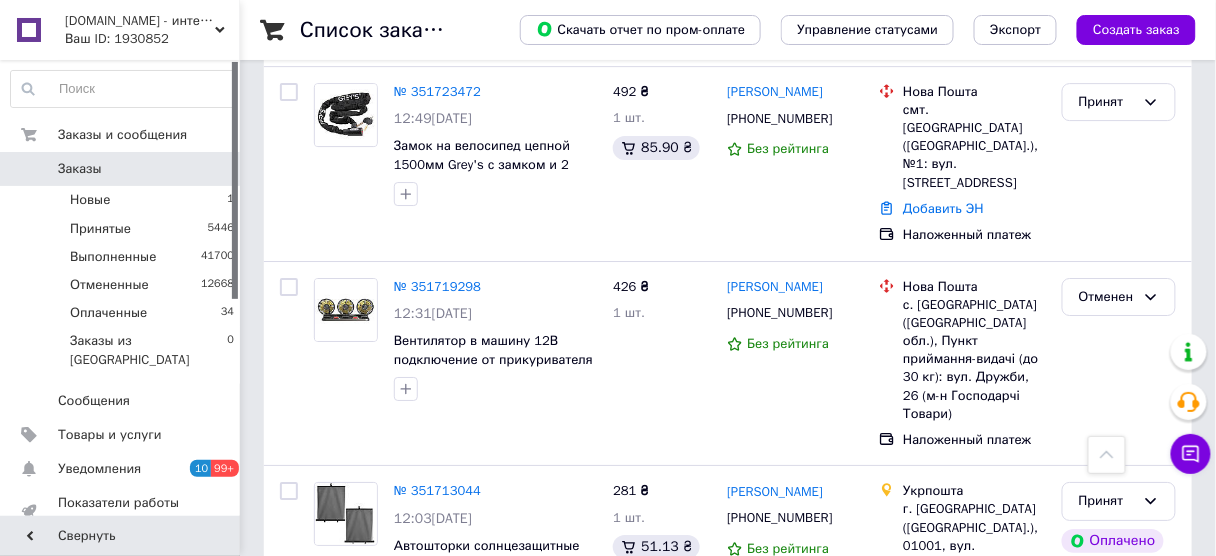 click on "3" at bounding box center [505, 749] 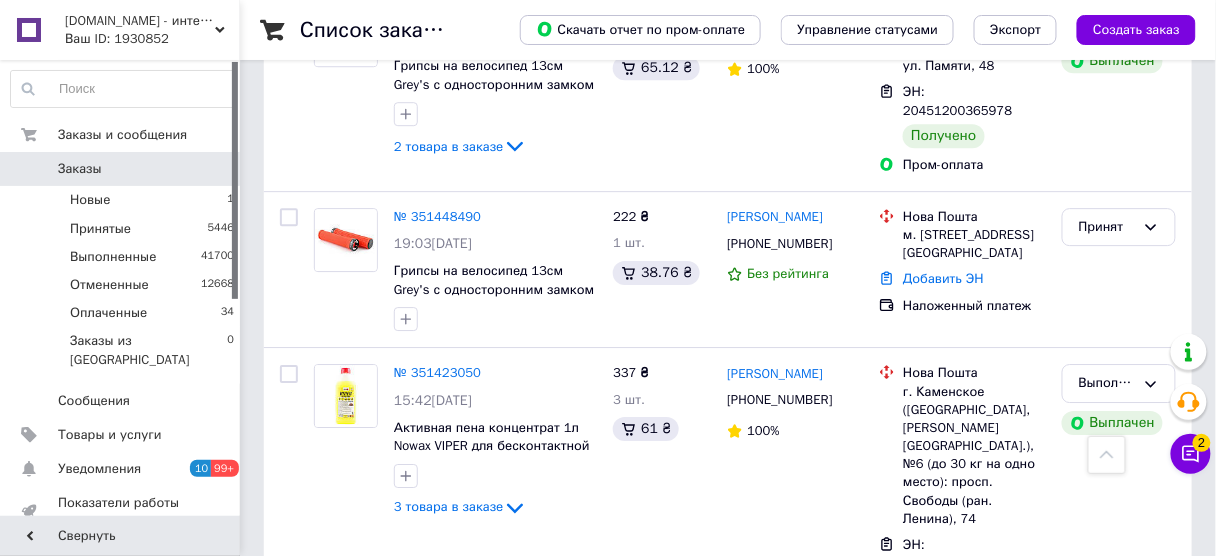scroll, scrollTop: 3516, scrollLeft: 0, axis: vertical 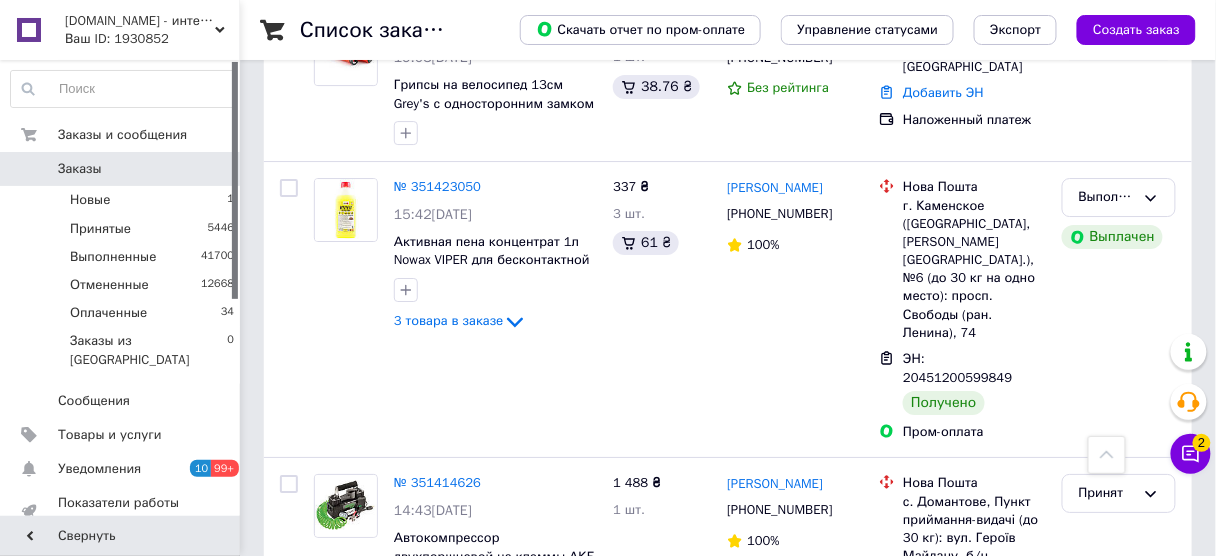 click on "4" at bounding box center (550, 679) 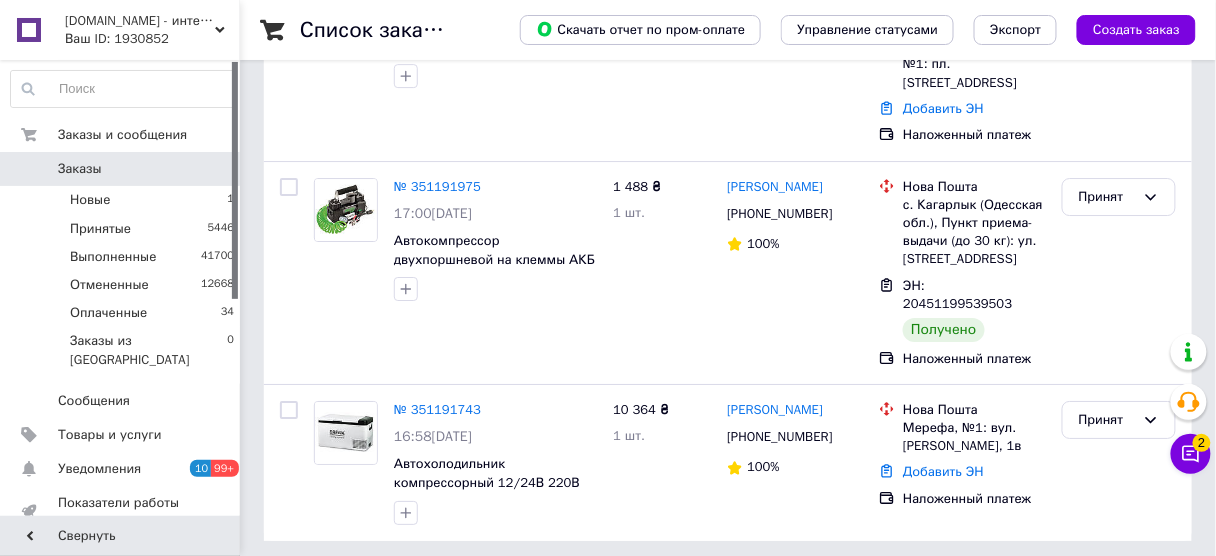 scroll, scrollTop: 0, scrollLeft: 0, axis: both 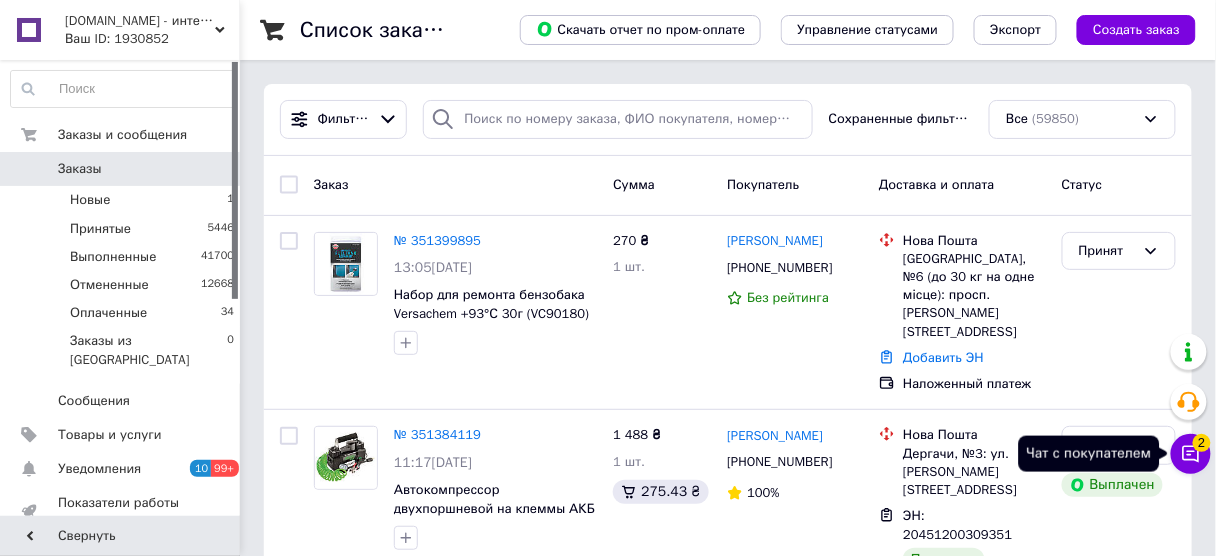 click 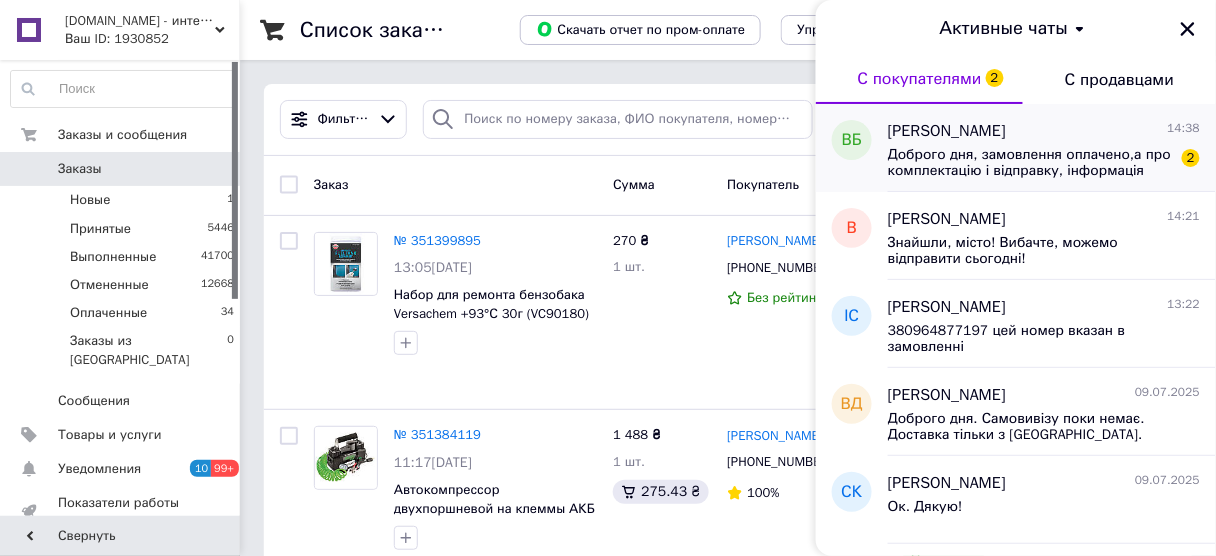 click on "Доброго дня, замовлення оплачено,а про комплектацію і відправку, інформація відсутня...." at bounding box center (1030, 163) 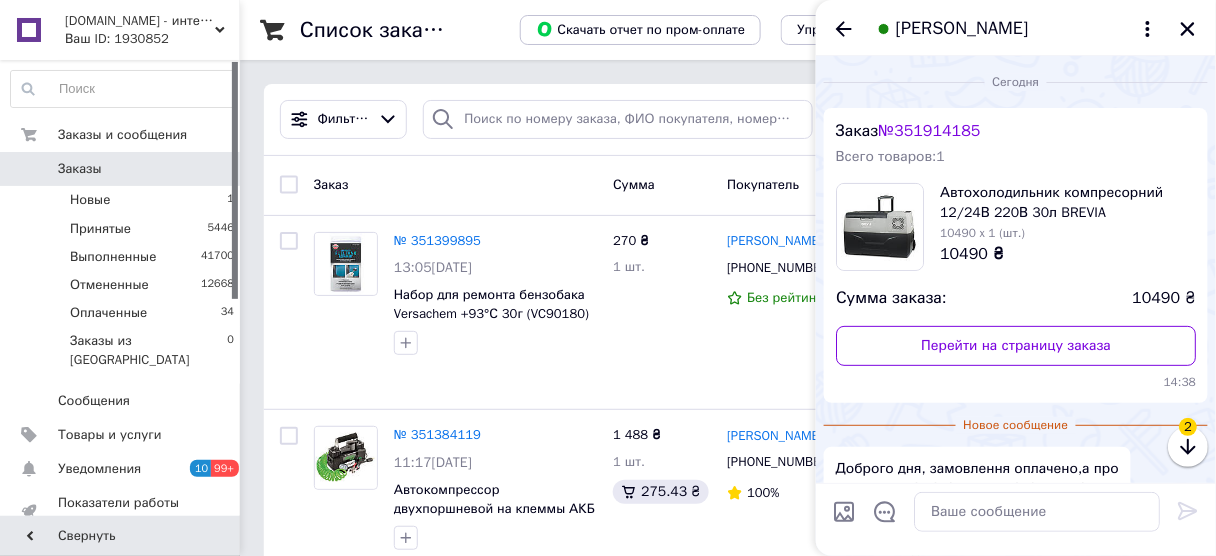 scroll, scrollTop: 149, scrollLeft: 0, axis: vertical 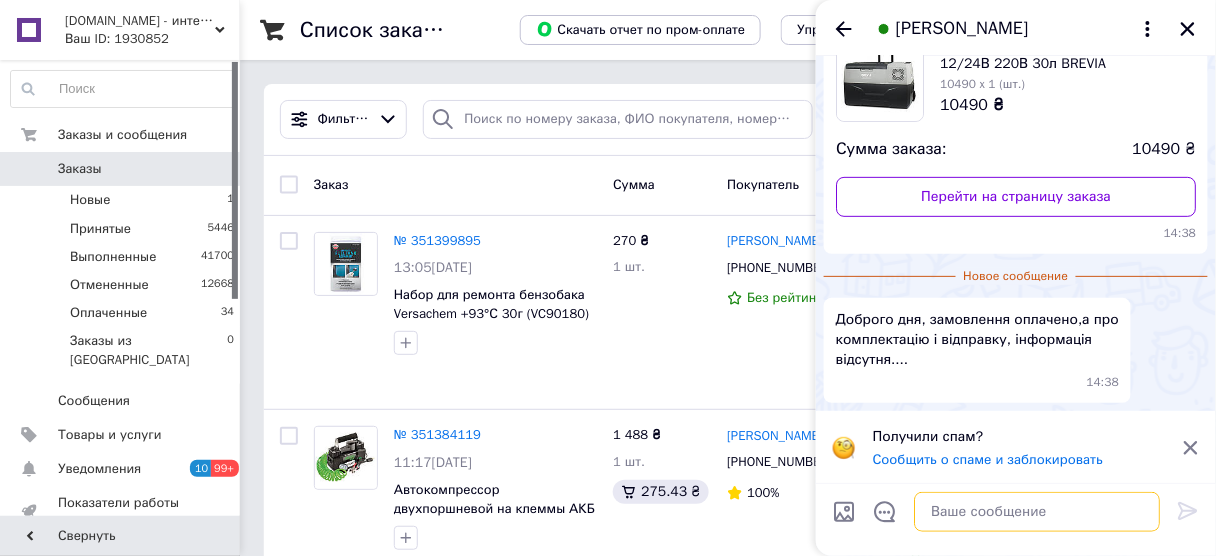 click at bounding box center (1037, 512) 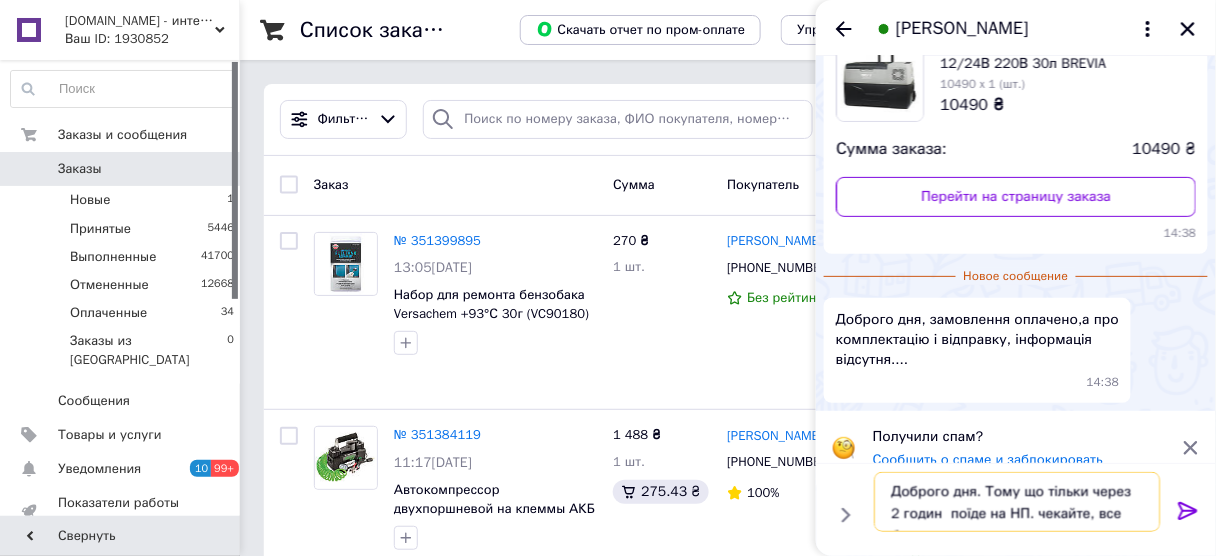 type on "Доброго дня. Тому що тільки через 2 годин  поїде на НП. чекайте, все буде!" 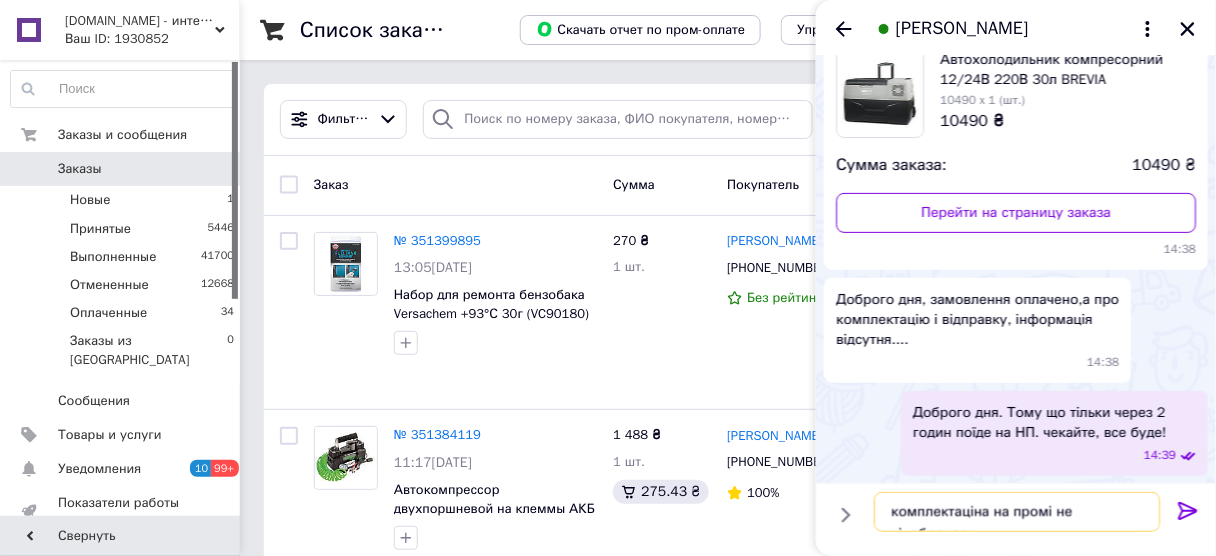 scroll, scrollTop: 149, scrollLeft: 0, axis: vertical 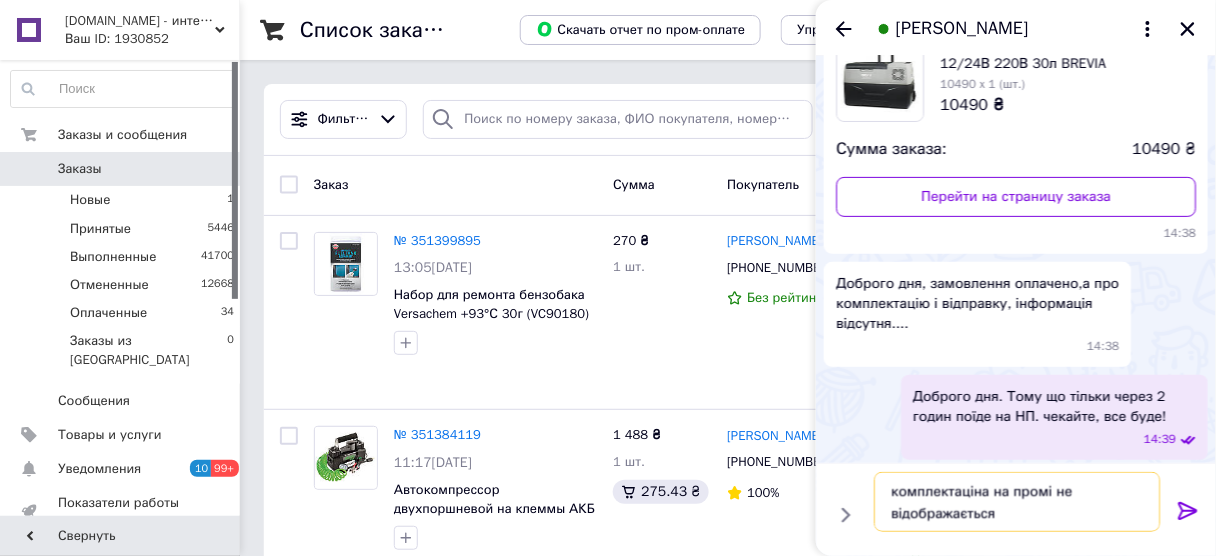 type on "комплектаціна на промі не відображається." 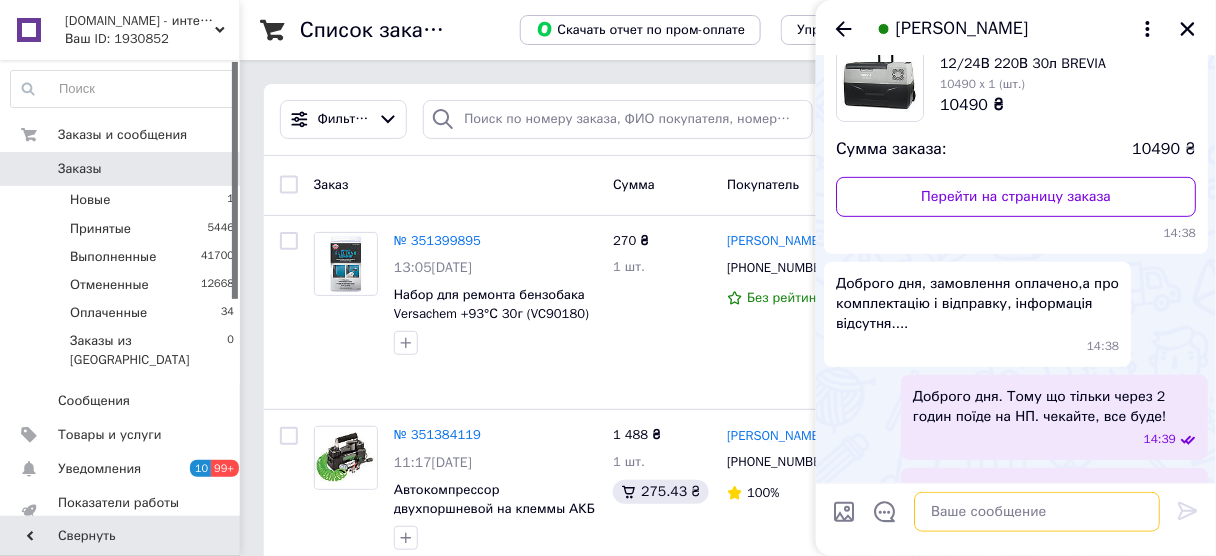 scroll, scrollTop: 206, scrollLeft: 0, axis: vertical 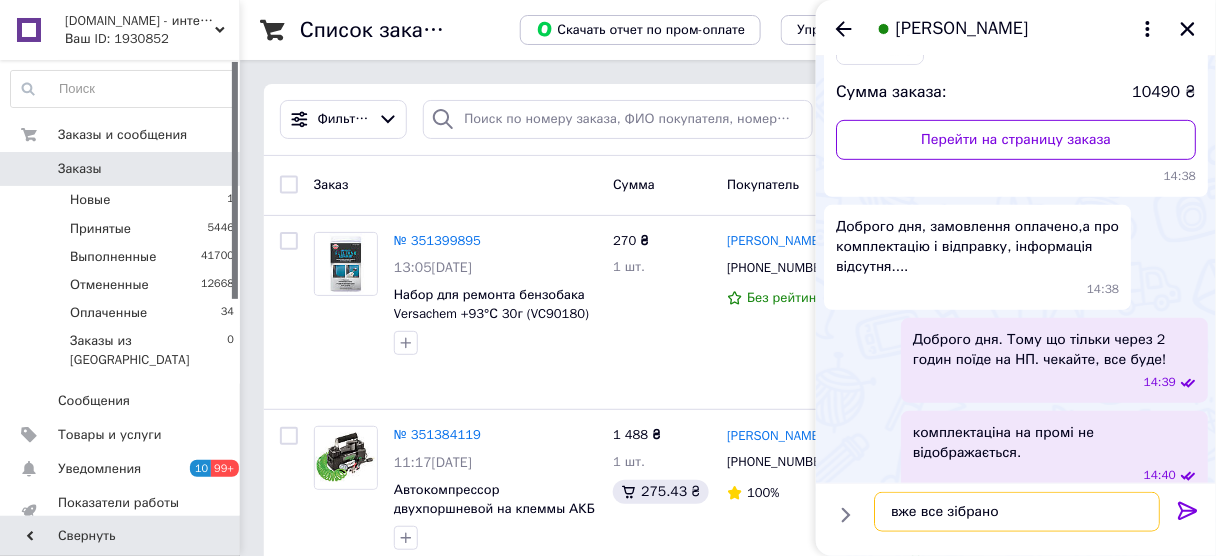 type on "вже все зібрано." 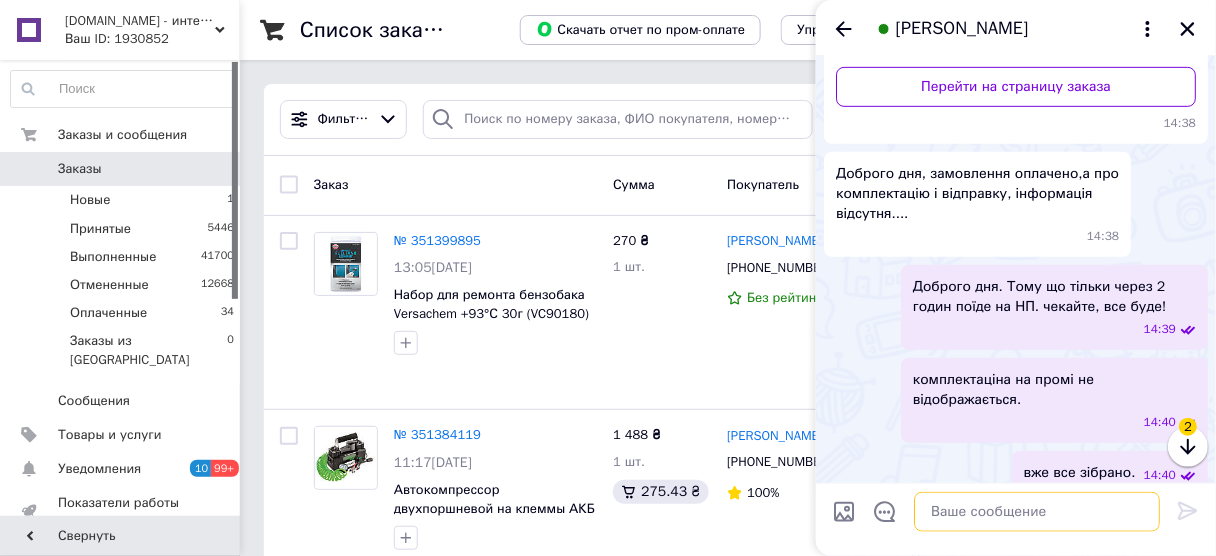 scroll, scrollTop: 365, scrollLeft: 0, axis: vertical 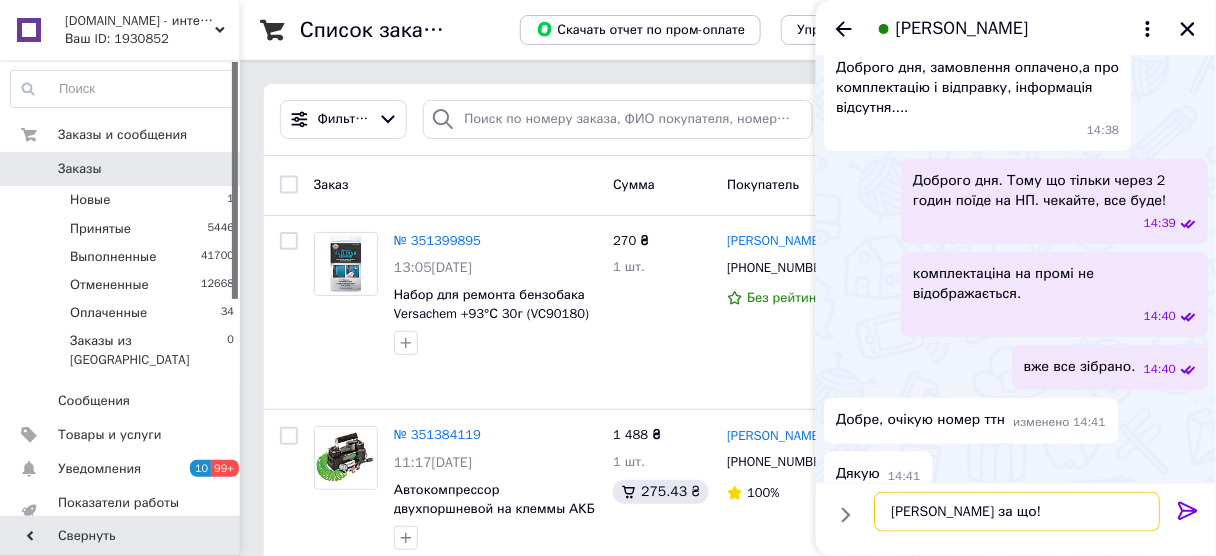 type on "[PERSON_NAME] за що!" 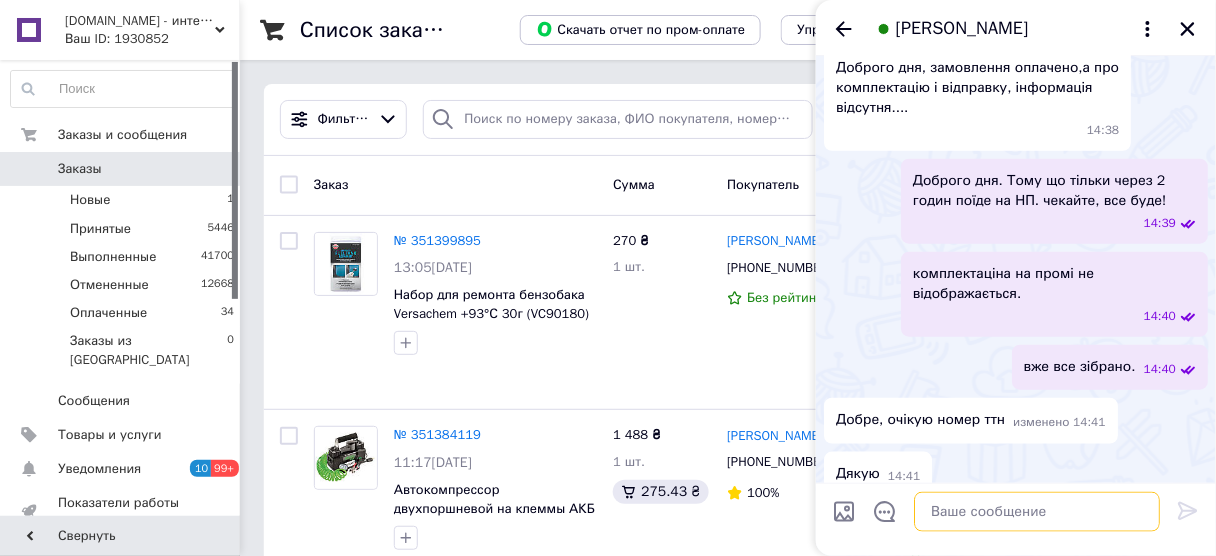 scroll, scrollTop: 418, scrollLeft: 0, axis: vertical 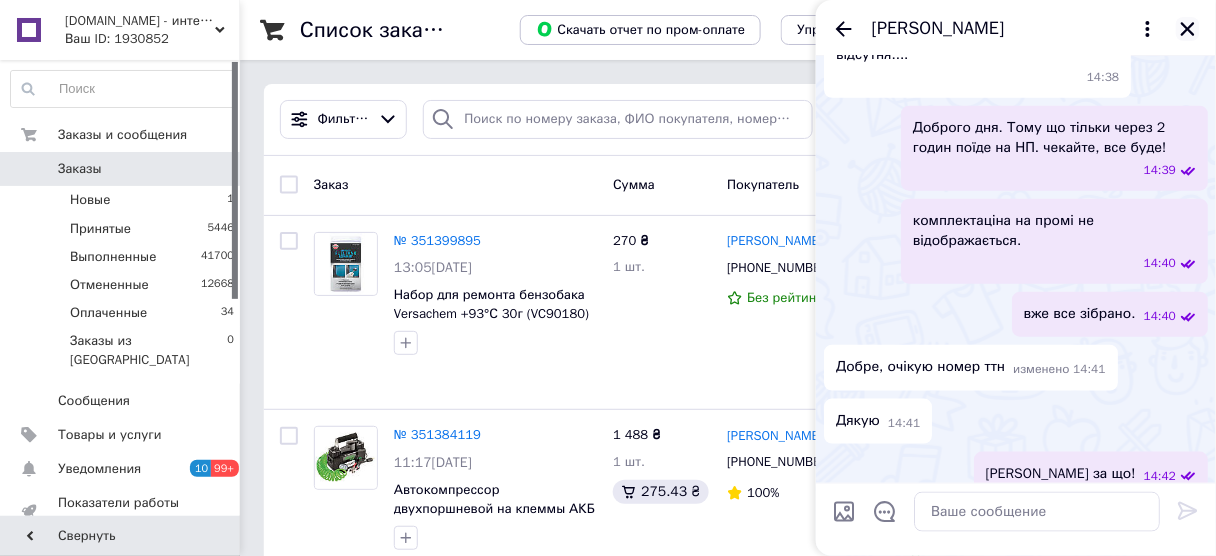 click 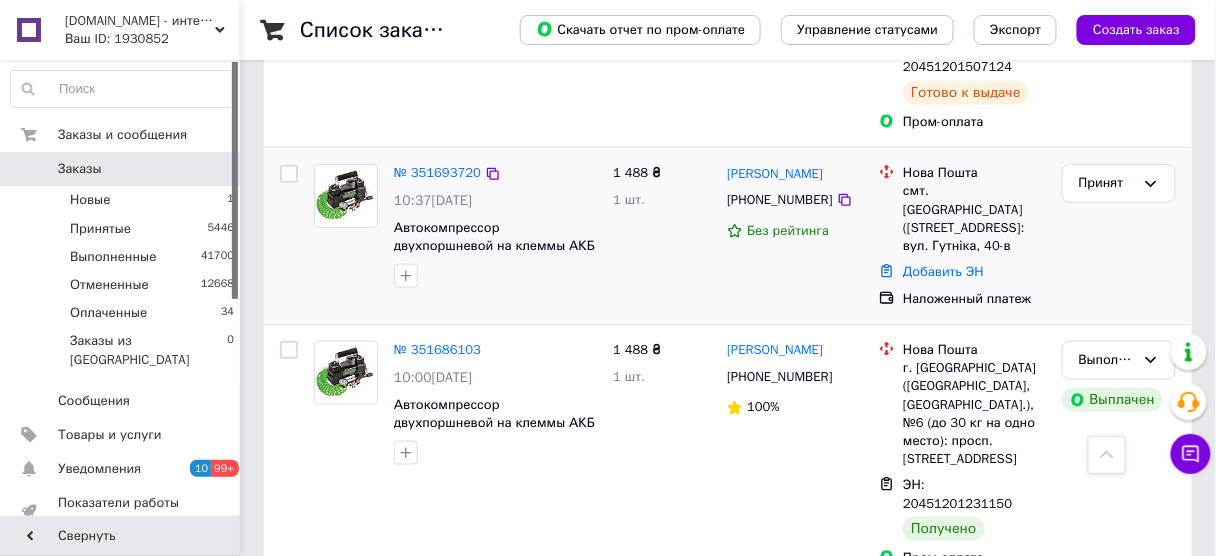 scroll, scrollTop: 160, scrollLeft: 0, axis: vertical 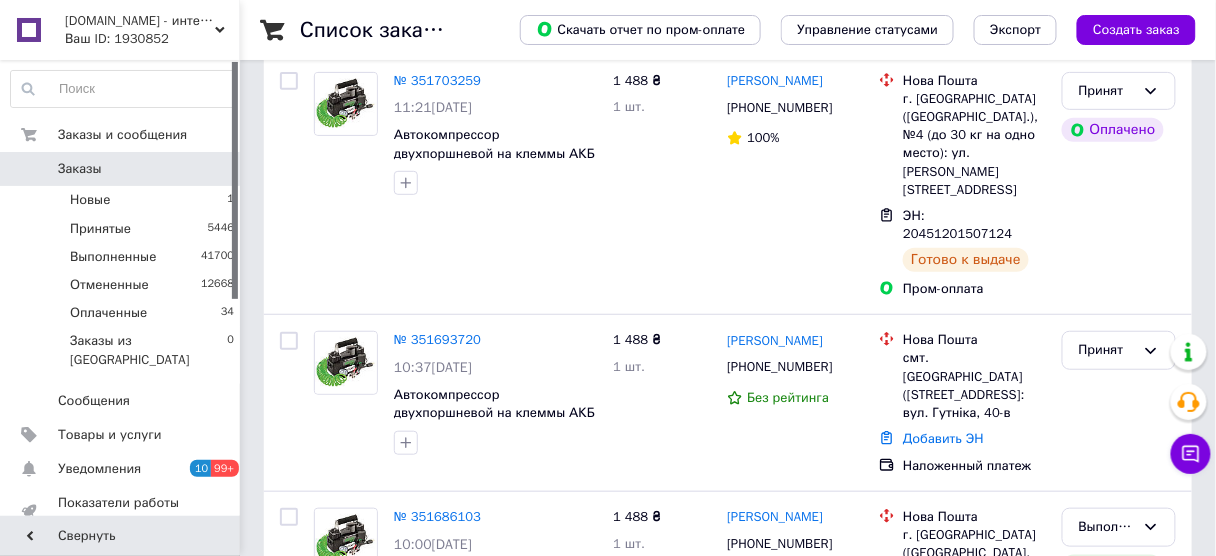 click on "Заказы 0" at bounding box center [123, 169] 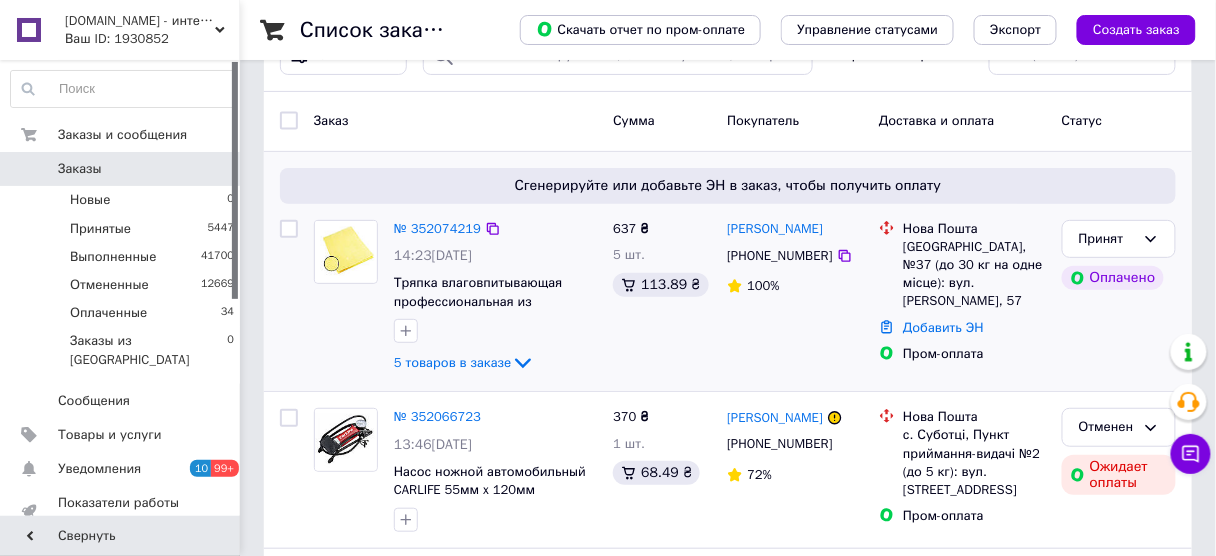 scroll, scrollTop: 160, scrollLeft: 0, axis: vertical 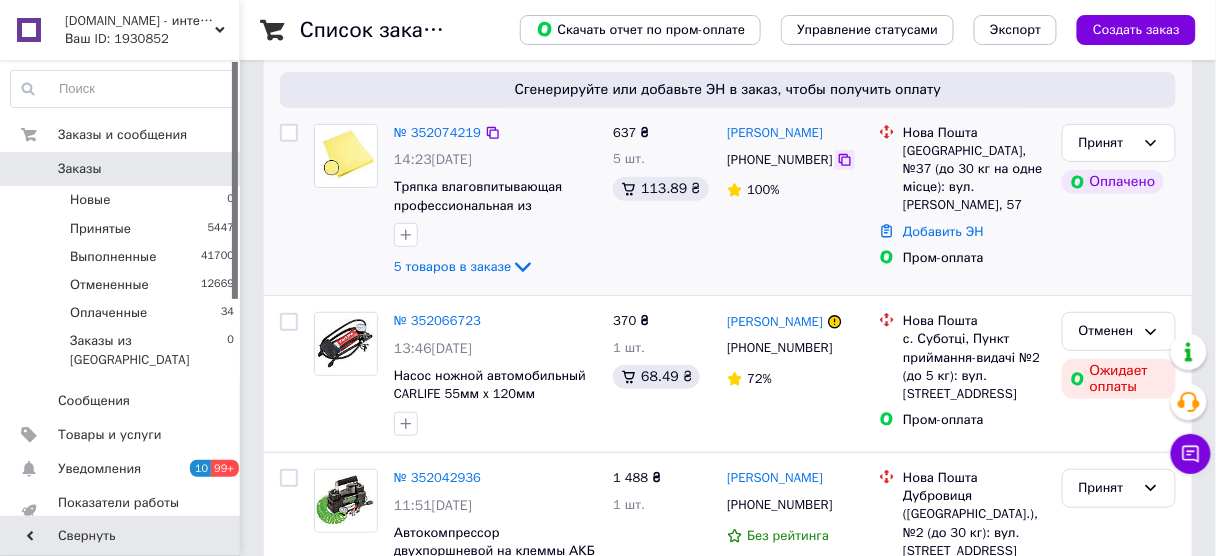 click 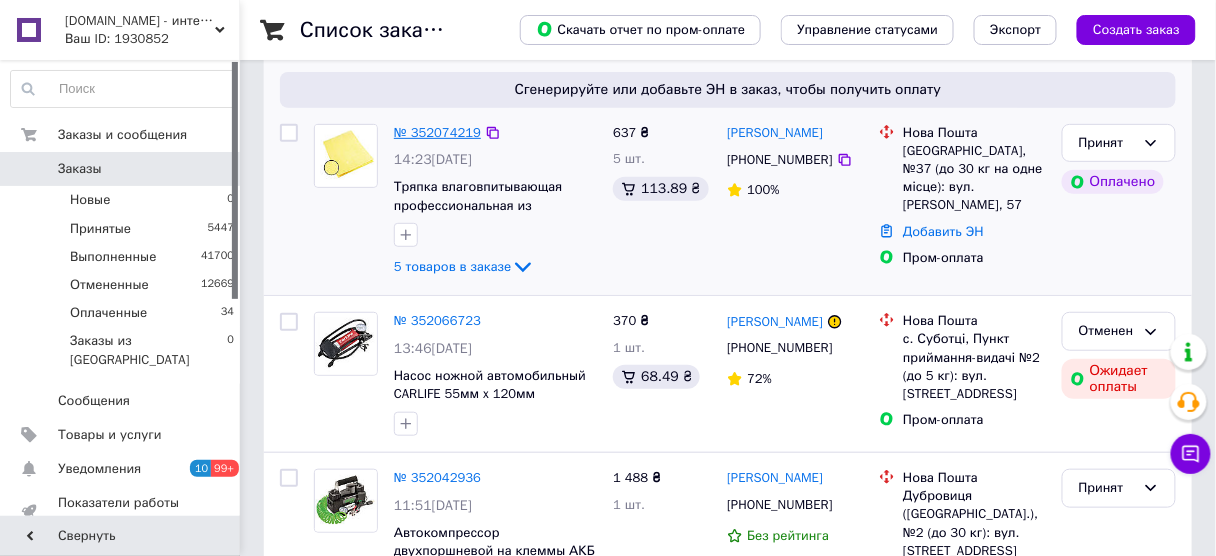 click on "№ 352074219" at bounding box center (437, 132) 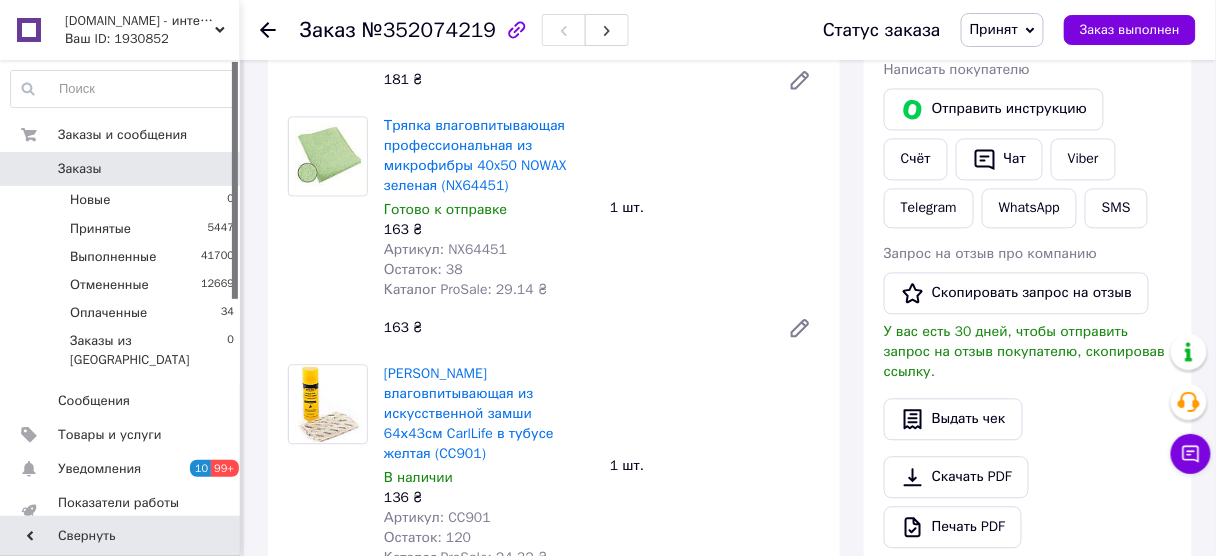 scroll, scrollTop: 1200, scrollLeft: 0, axis: vertical 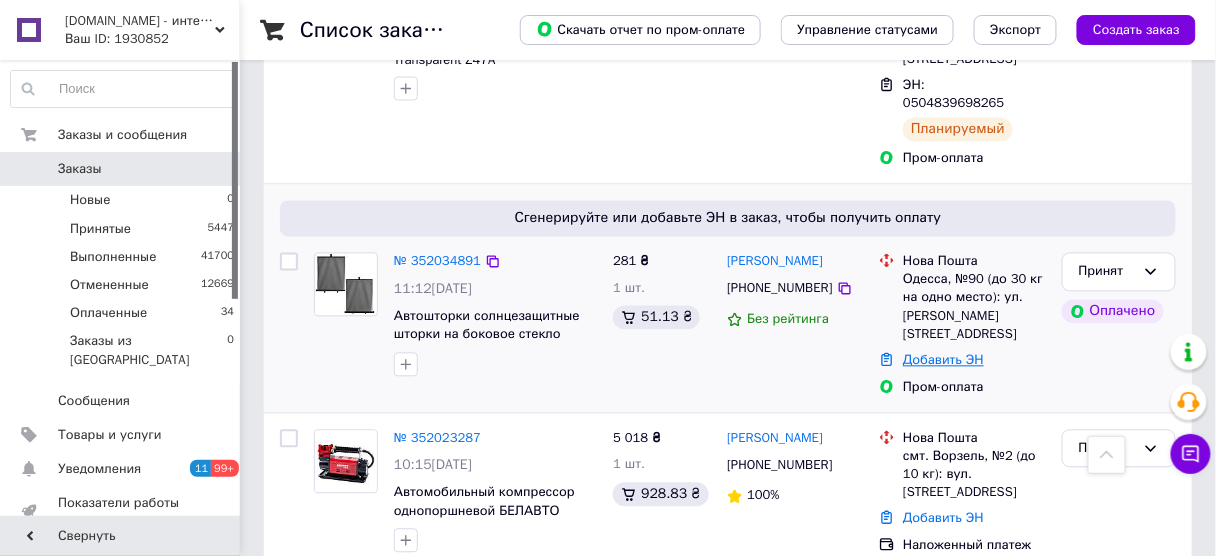 click on "Добавить ЭН" at bounding box center (943, 360) 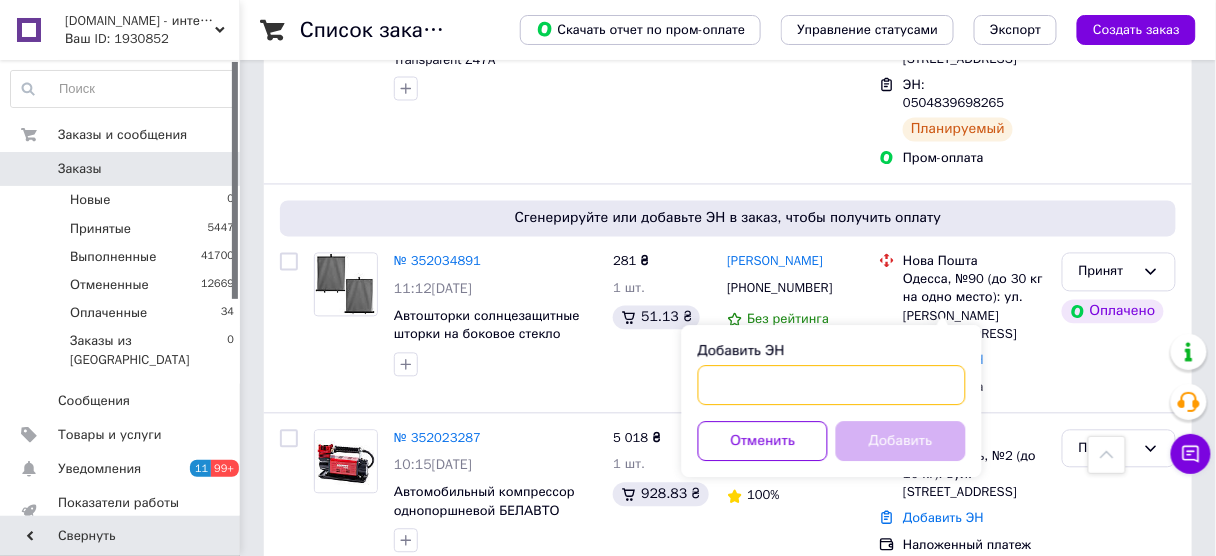 drag, startPoint x: 789, startPoint y: 382, endPoint x: 755, endPoint y: 390, distance: 34.928497 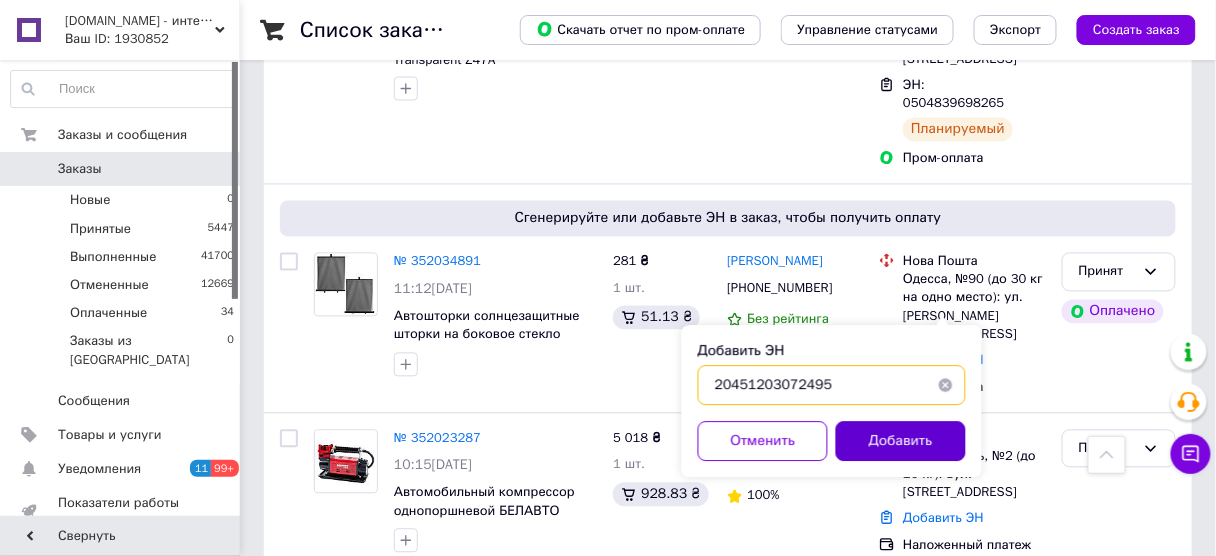 type on "20451203072495" 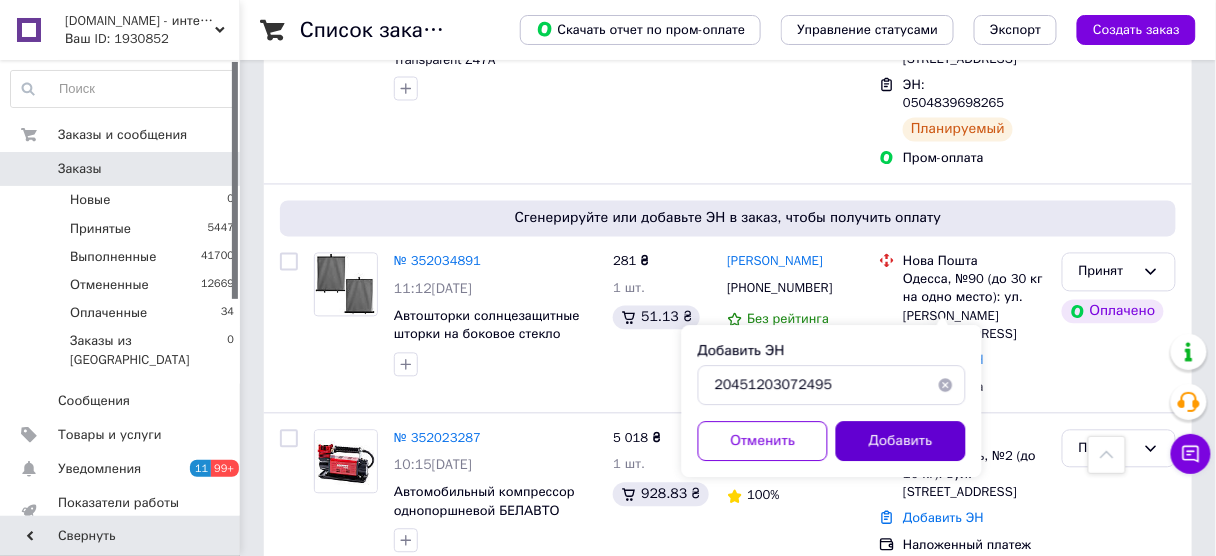 click on "Добавить" at bounding box center (901, 442) 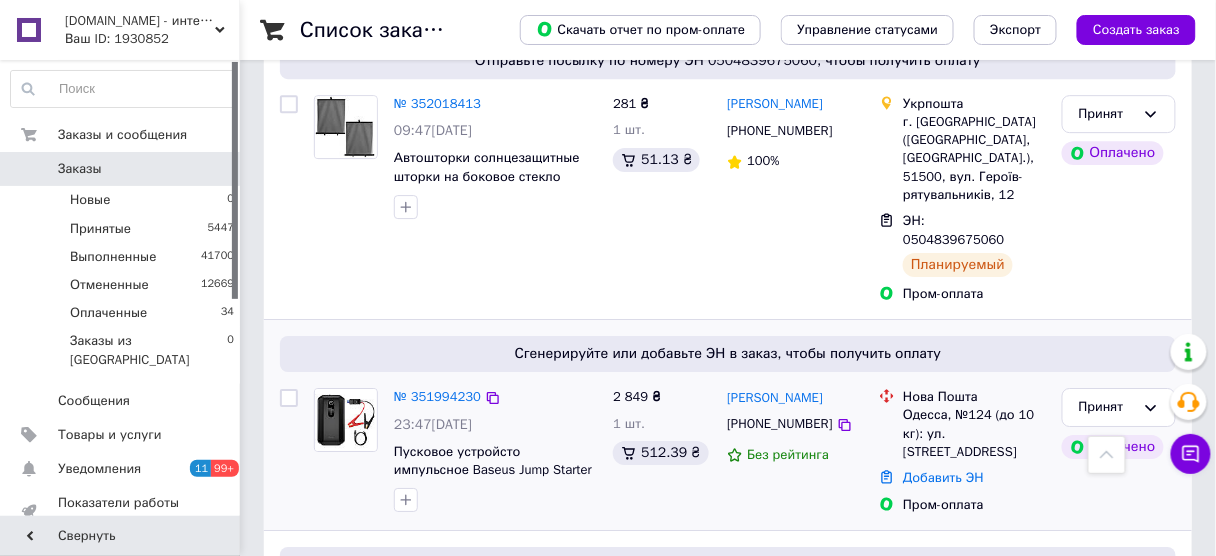 scroll, scrollTop: 1600, scrollLeft: 0, axis: vertical 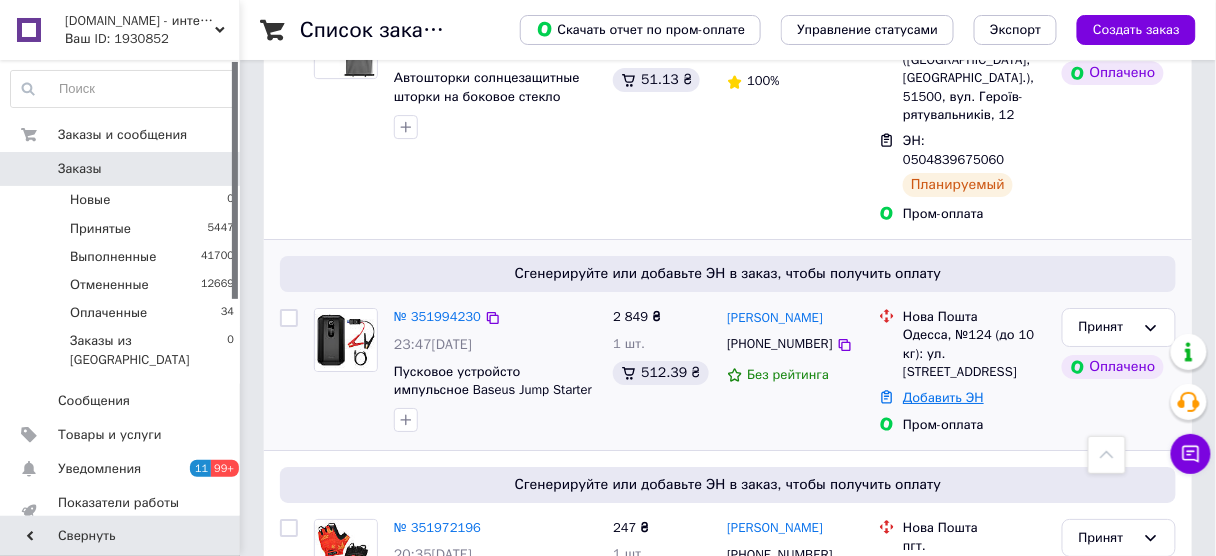 click on "Добавить ЭН" at bounding box center (943, 397) 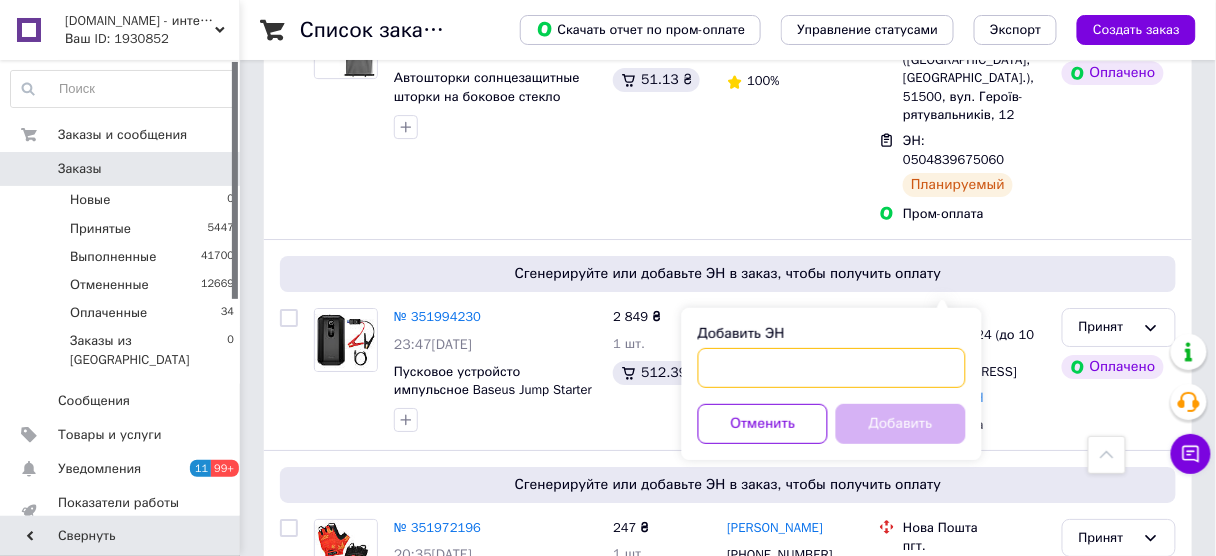 drag, startPoint x: 794, startPoint y: 363, endPoint x: 790, endPoint y: 351, distance: 12.649111 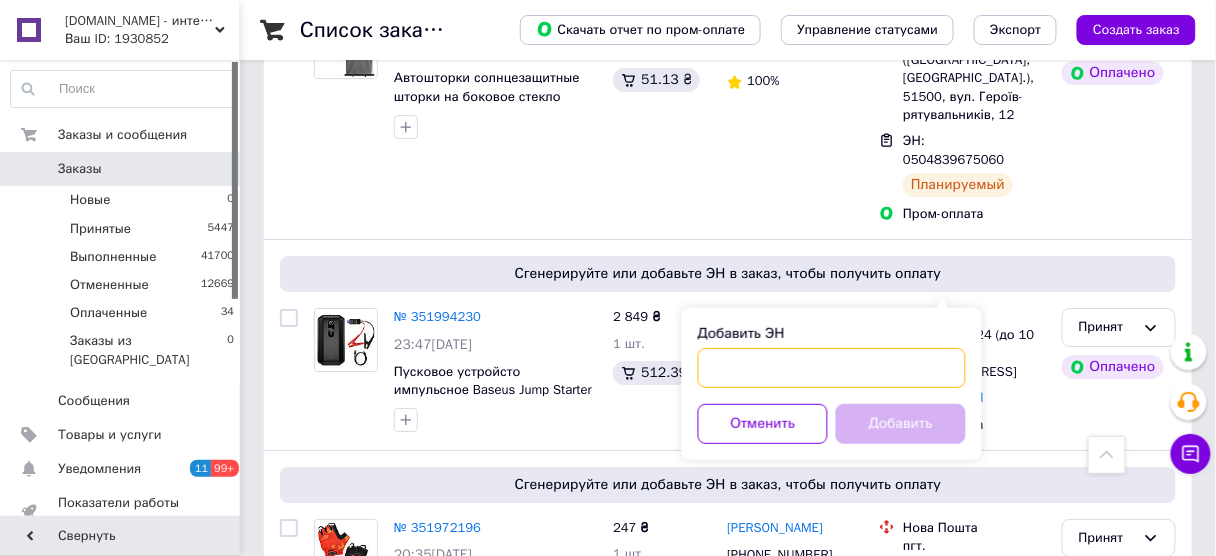 paste on "20451202866729" 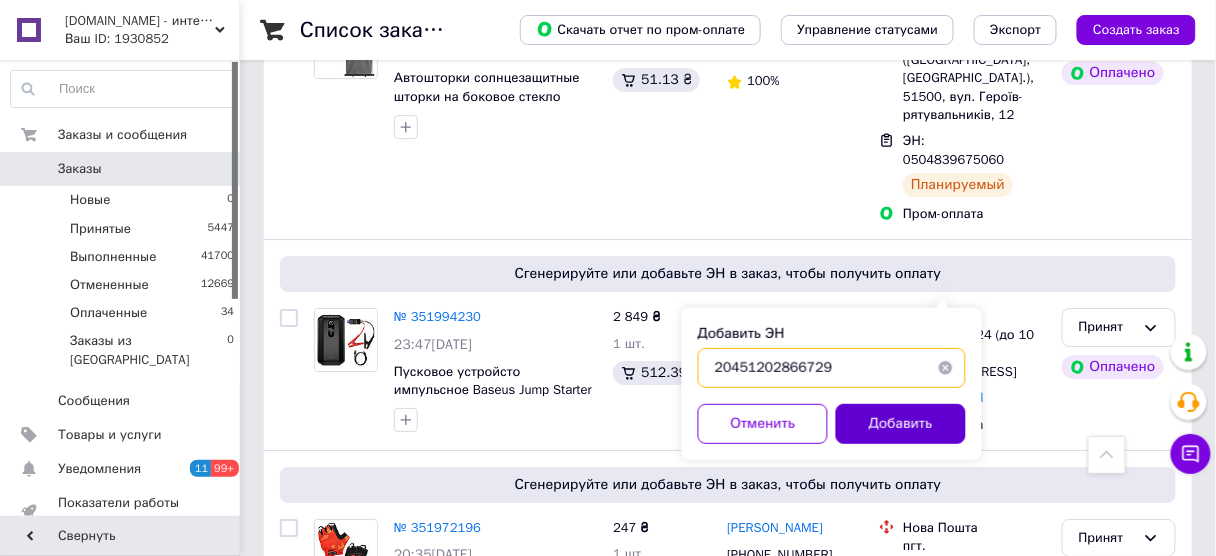 type on "20451202866729" 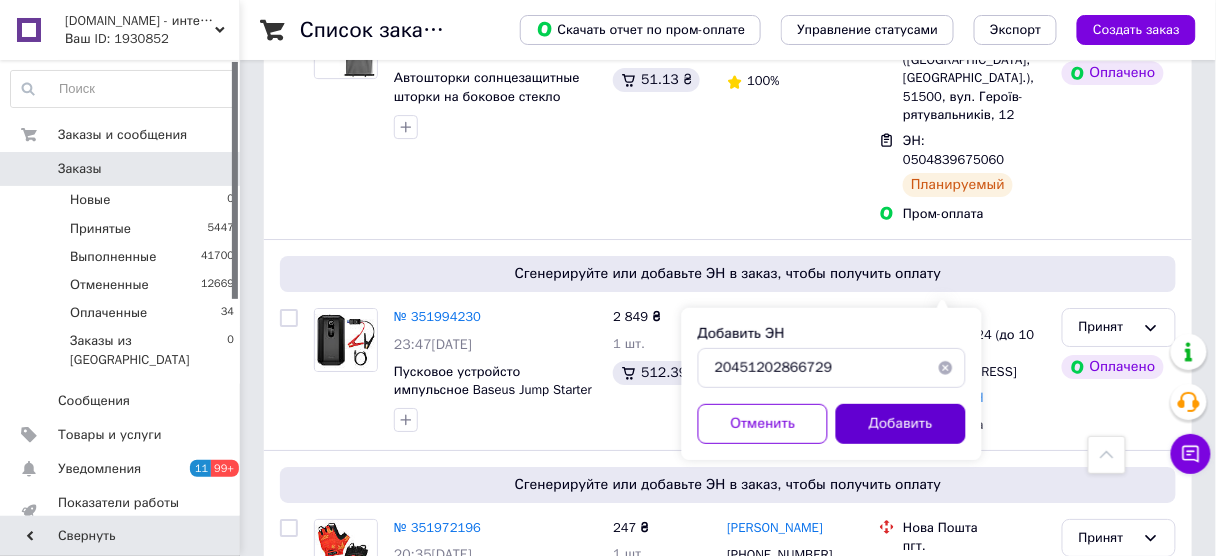 click on "Добавить" at bounding box center (901, 424) 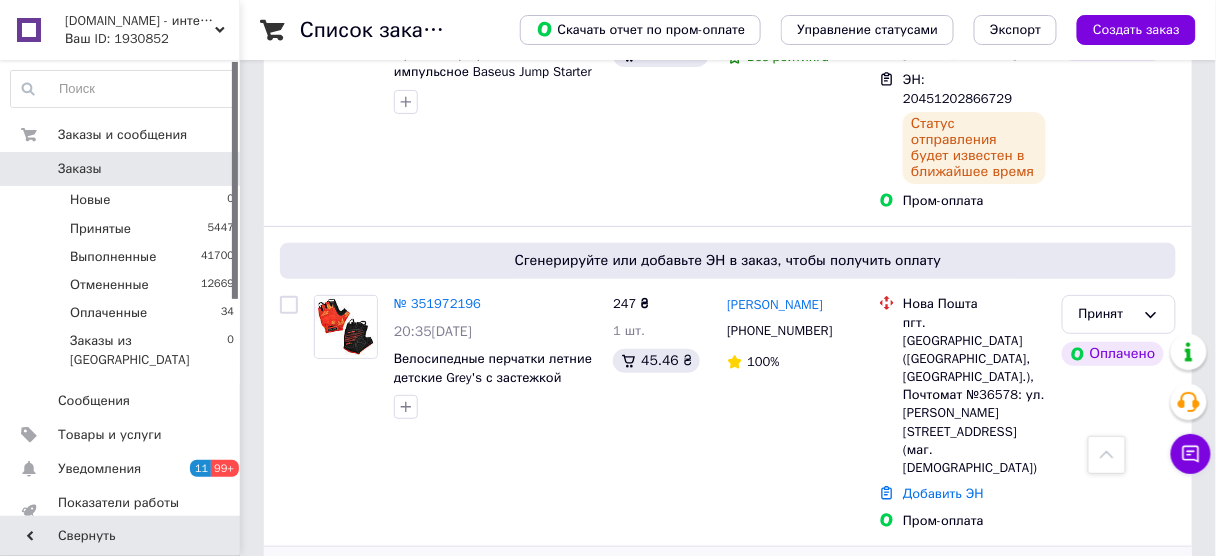 scroll, scrollTop: 1920, scrollLeft: 0, axis: vertical 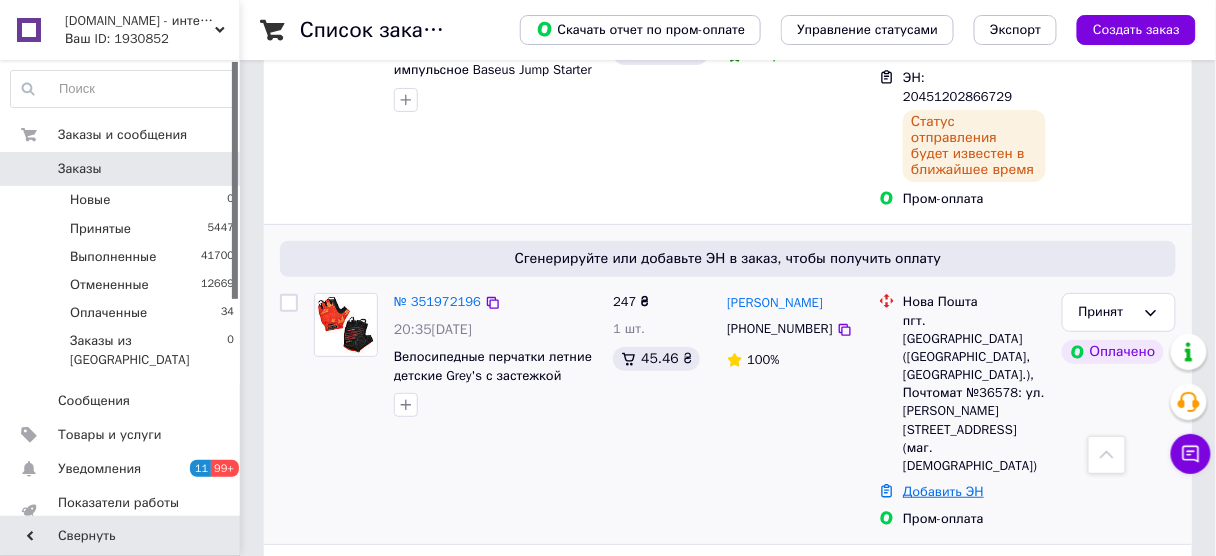 click on "Добавить ЭН" at bounding box center [943, 491] 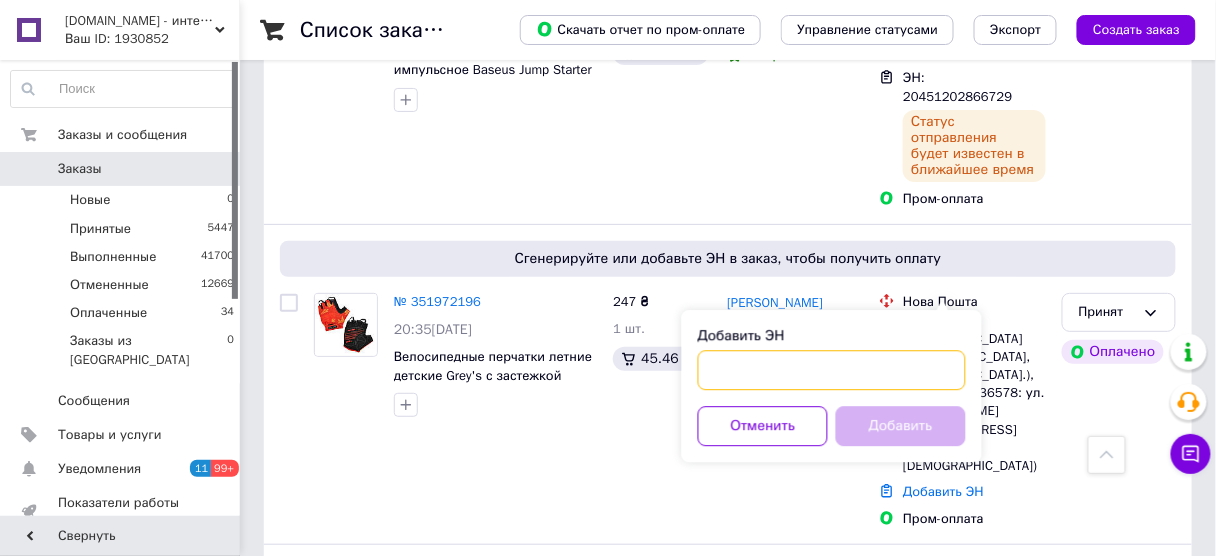 click on "Добавить ЭН" at bounding box center (832, 370) 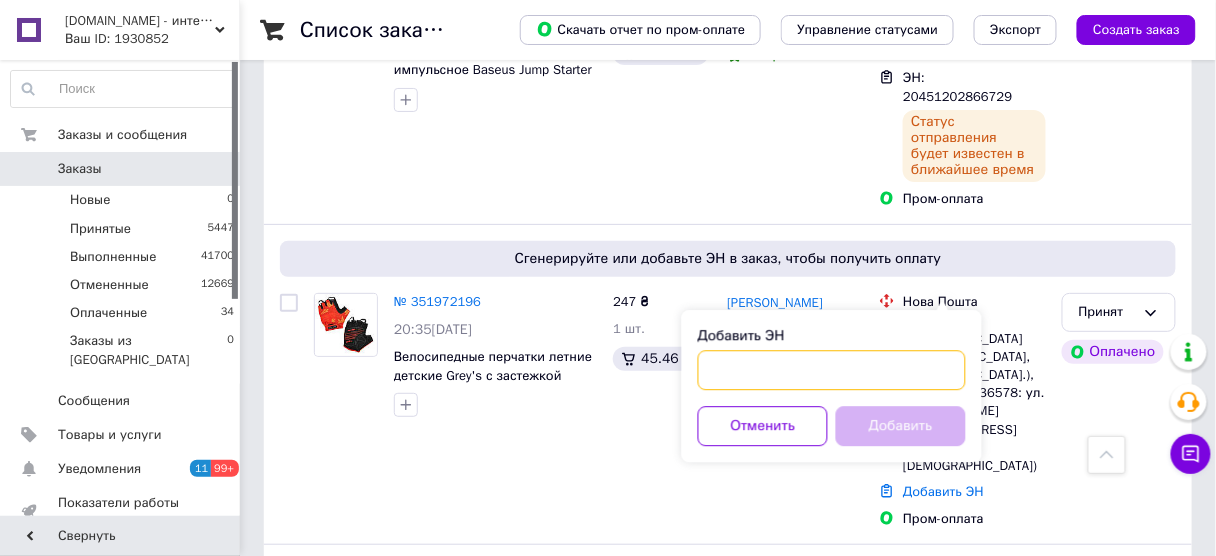 paste on "20451203078602" 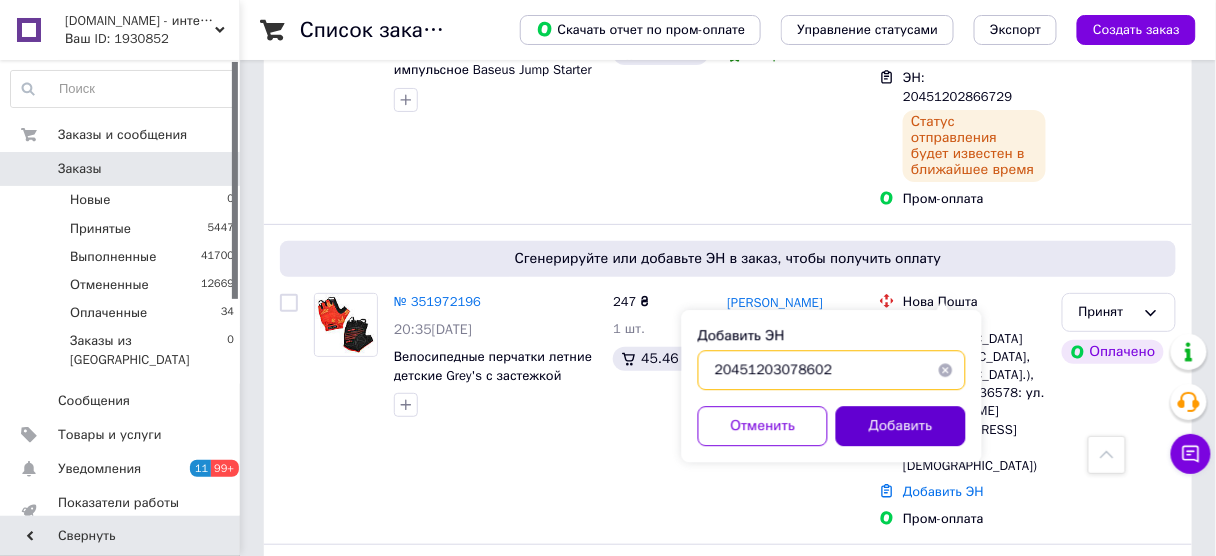 type on "20451203078602" 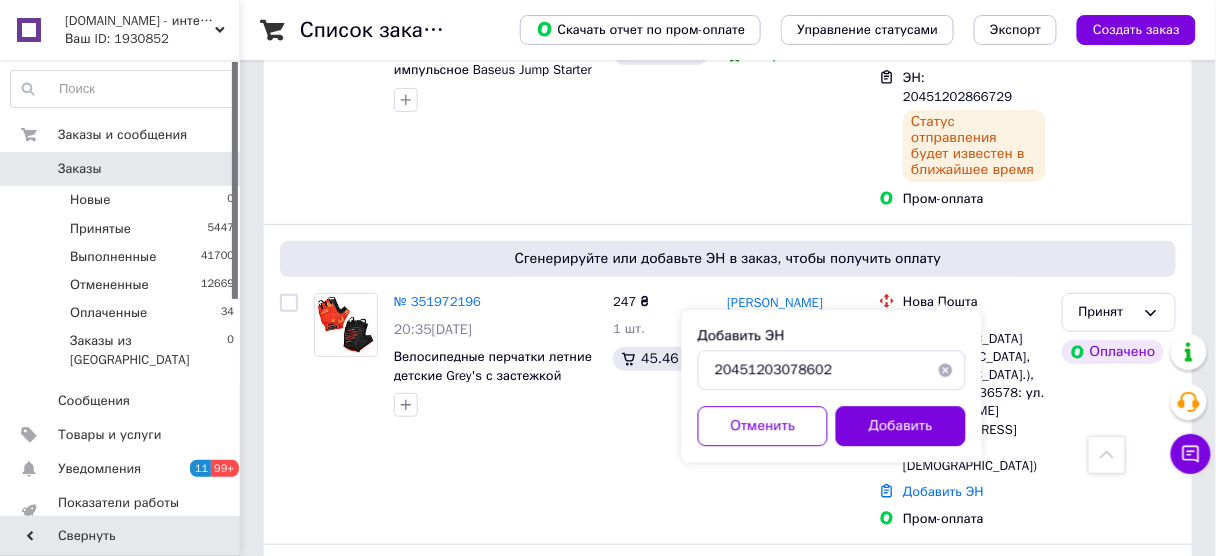 click on "Добавить" at bounding box center [901, 426] 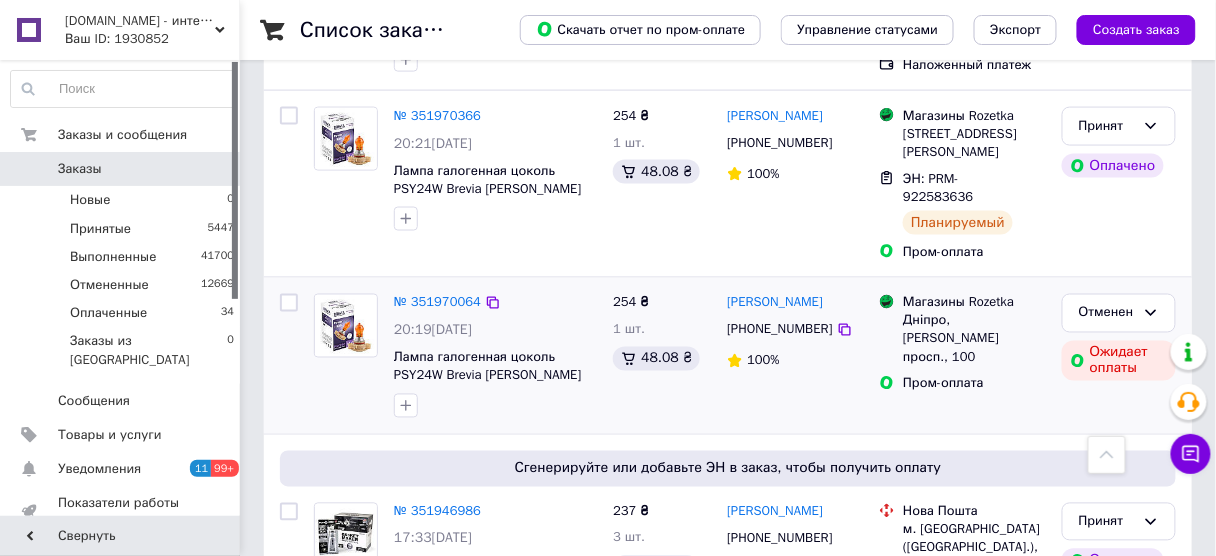 scroll, scrollTop: 2592, scrollLeft: 0, axis: vertical 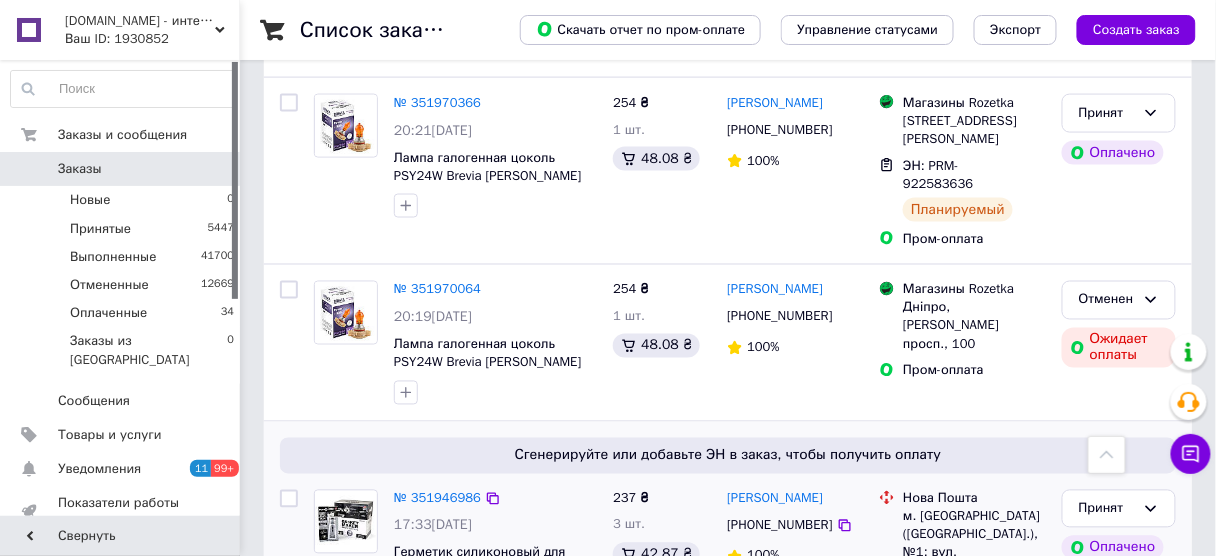 click on "Добавить ЭН" at bounding box center (943, 597) 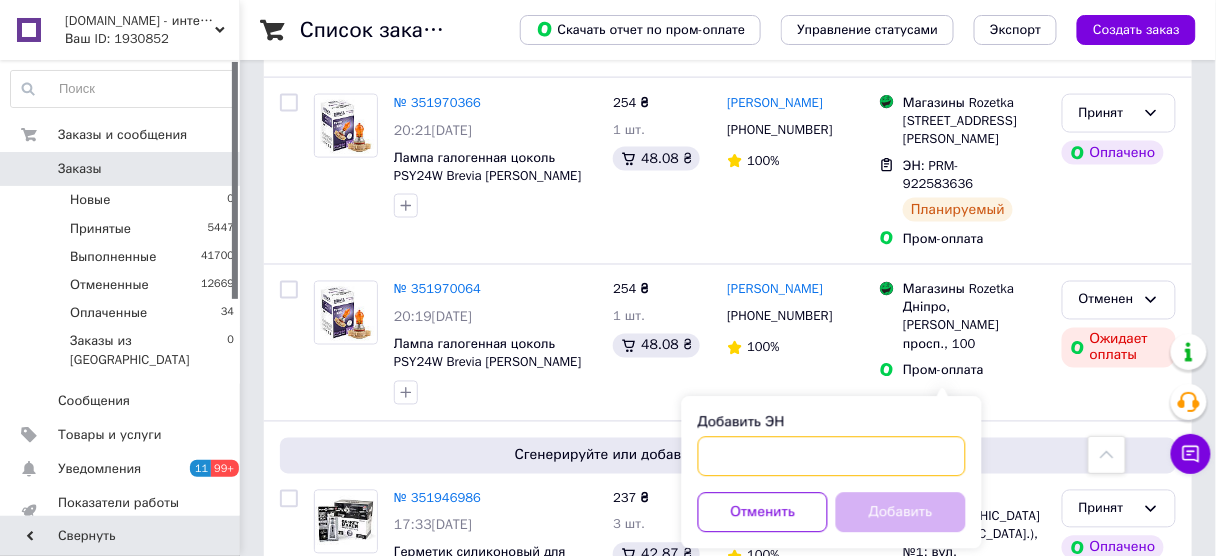 click on "Добавить ЭН" at bounding box center [832, 457] 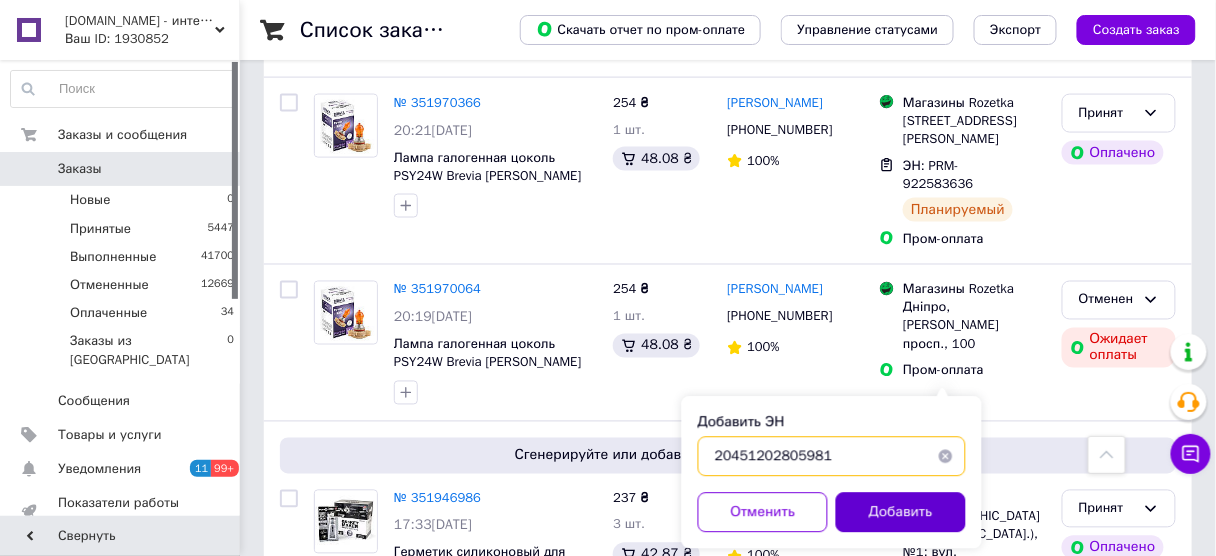 type on "20451202805981" 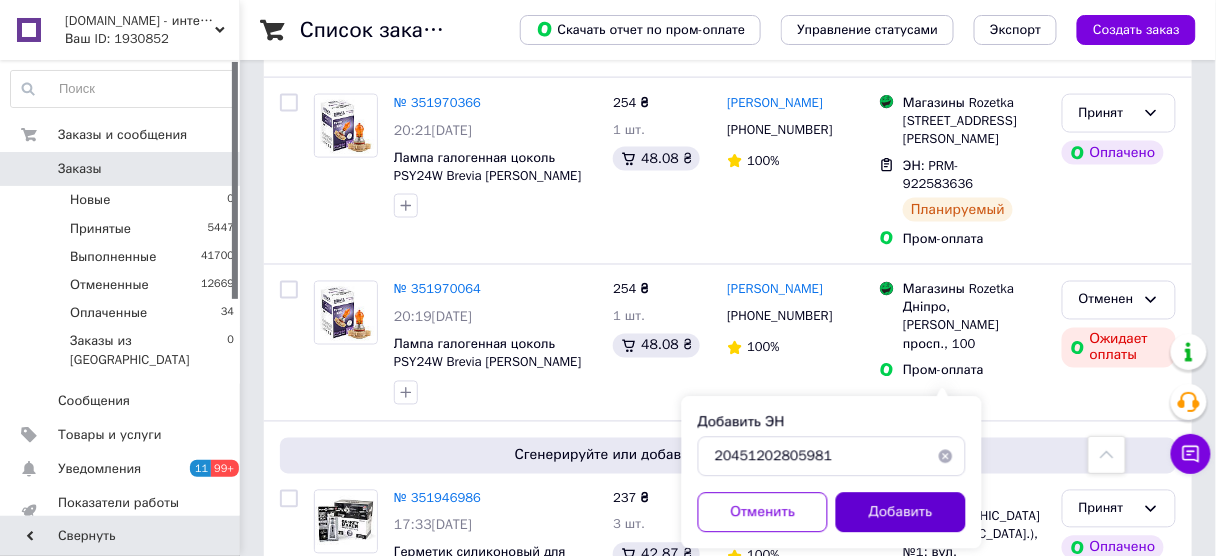 click on "Добавить" at bounding box center (901, 513) 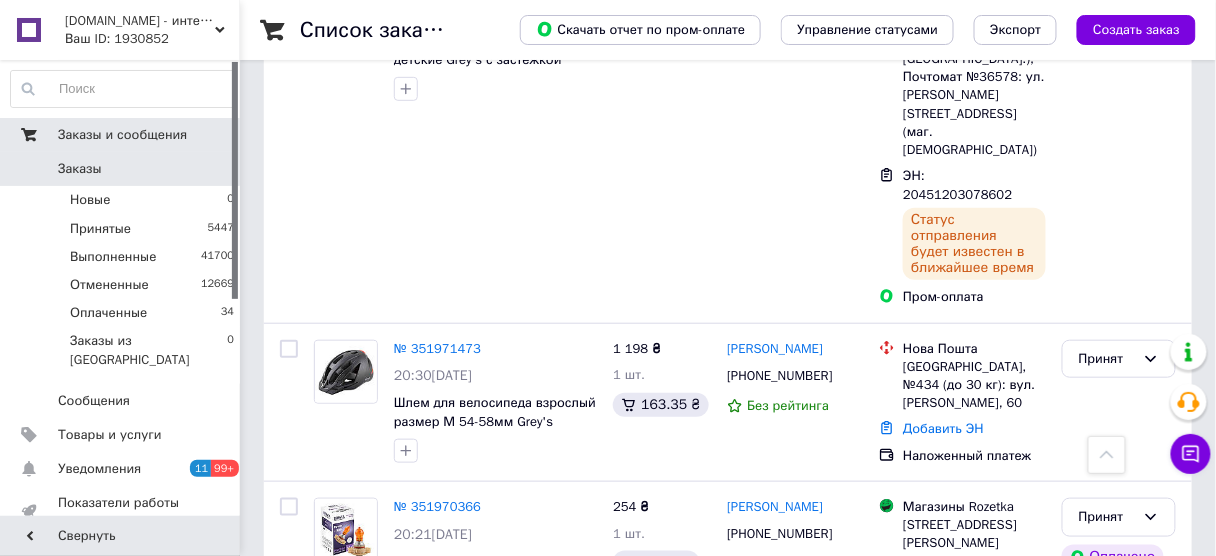scroll, scrollTop: 2144, scrollLeft: 0, axis: vertical 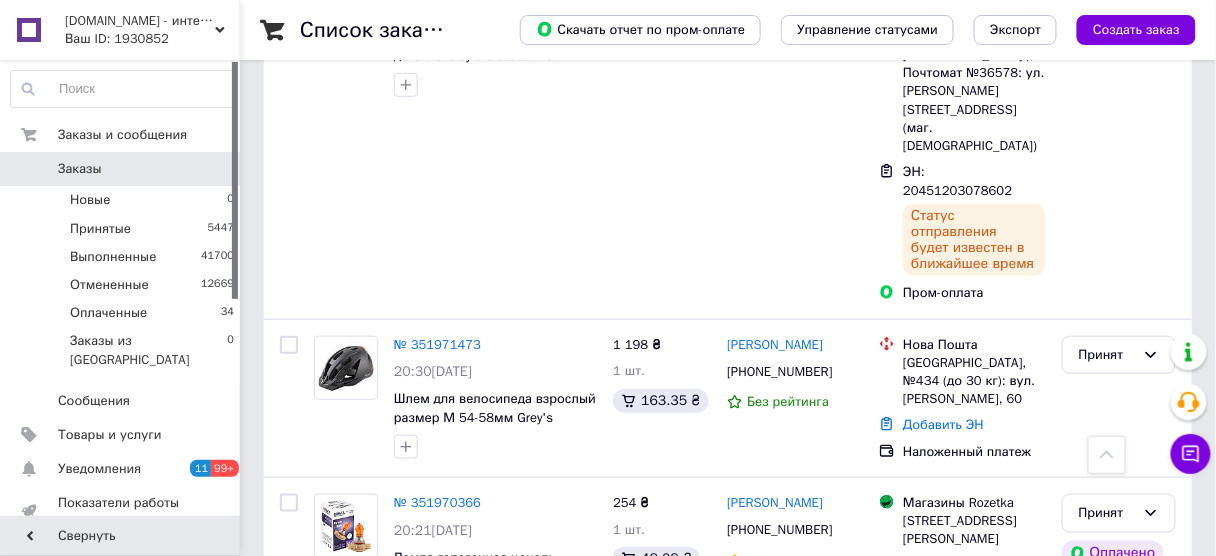 click on "Заказы" at bounding box center (80, 169) 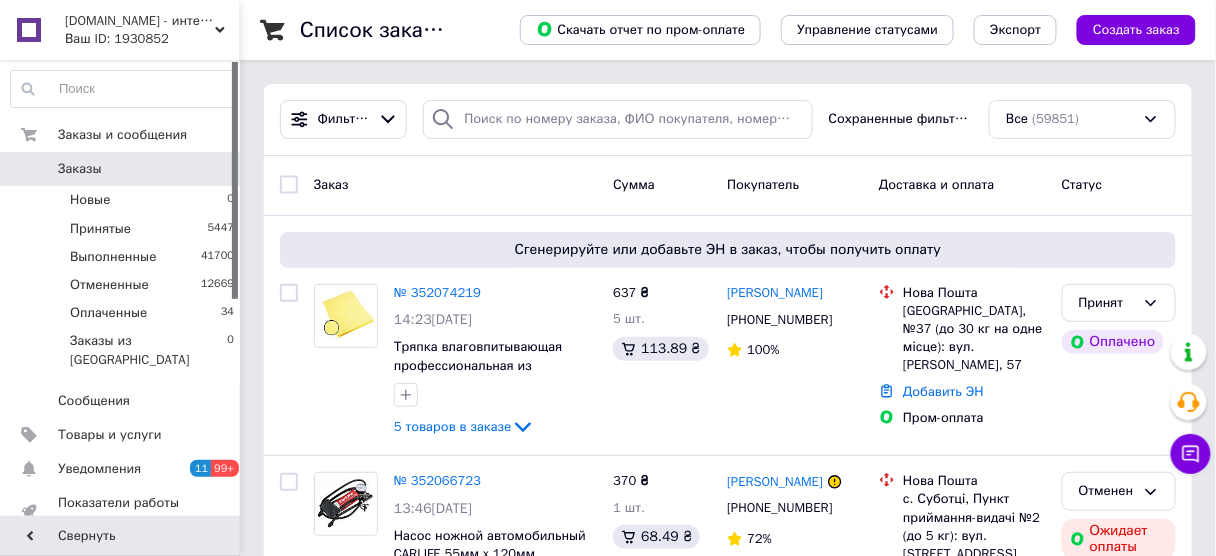 click on "Заказы 0" at bounding box center (123, 169) 